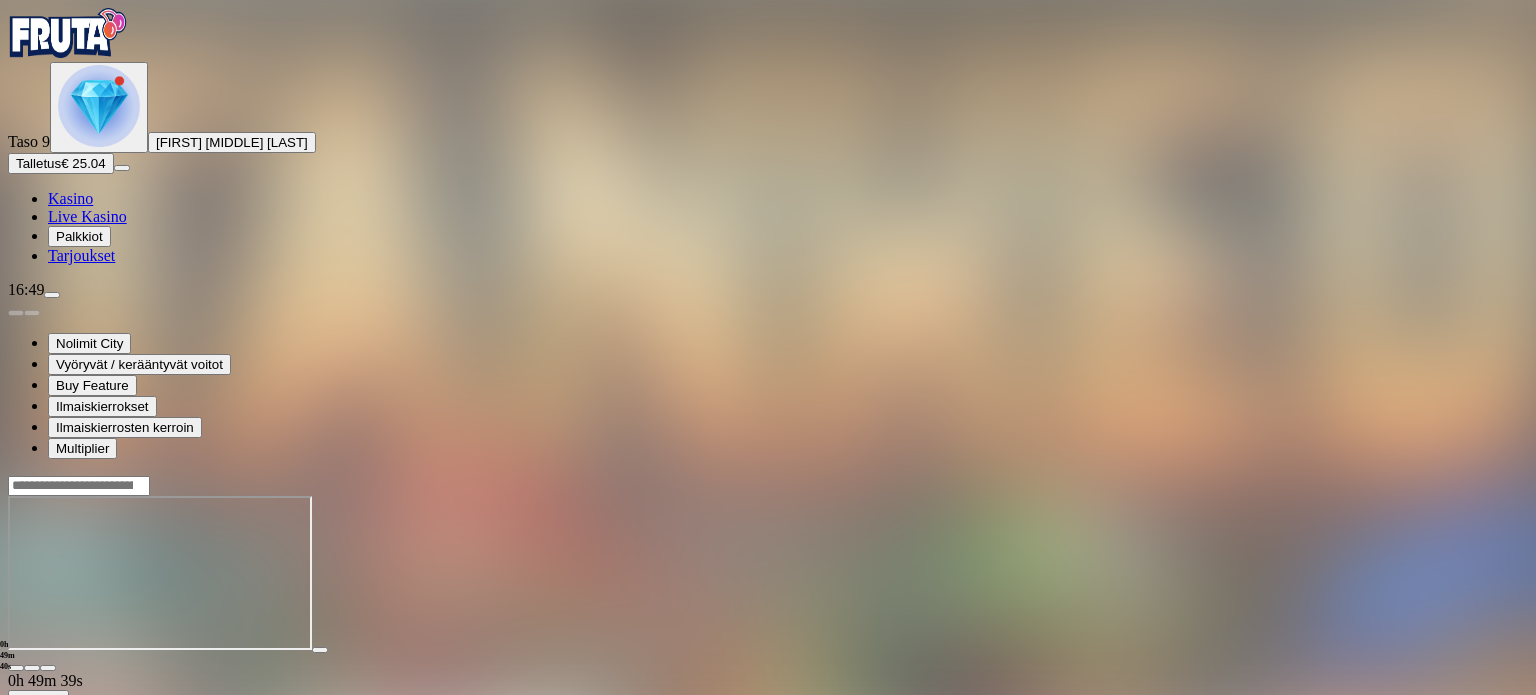 scroll, scrollTop: 0, scrollLeft: 0, axis: both 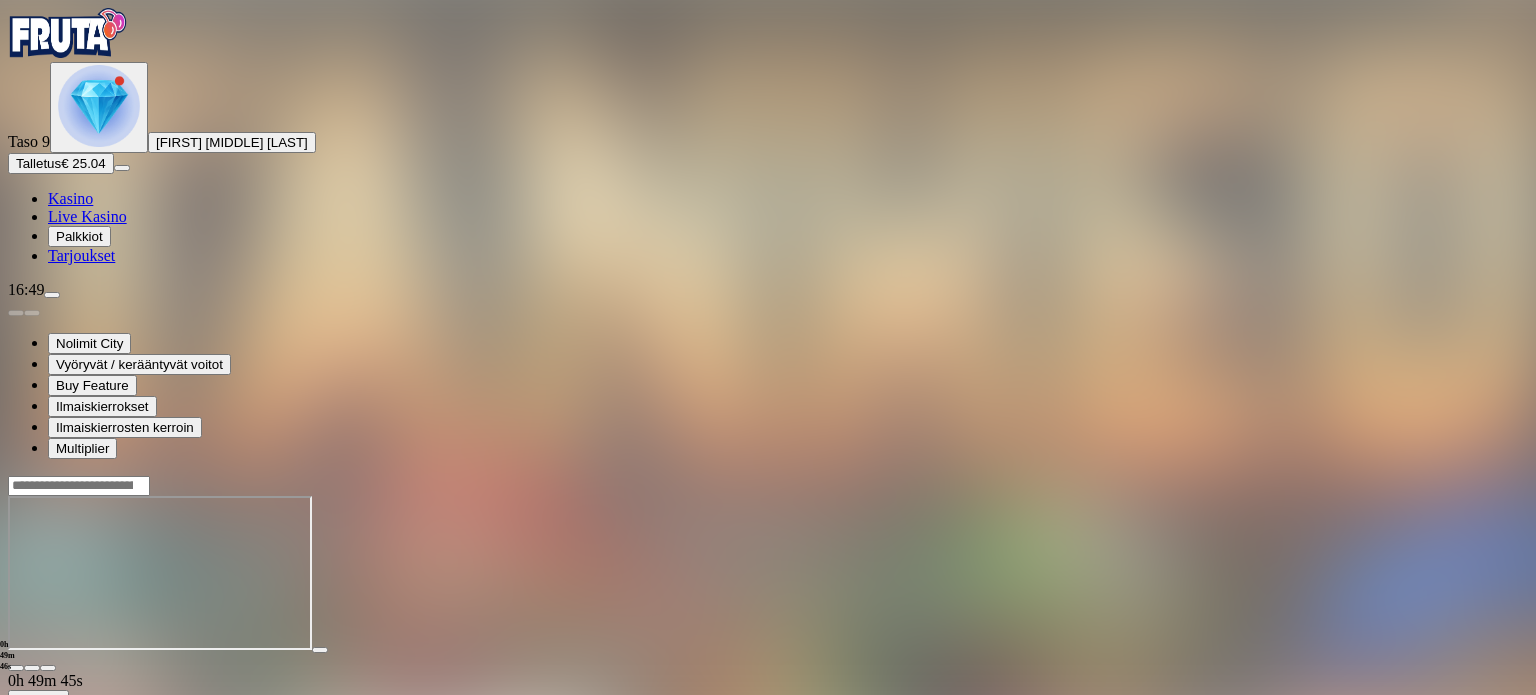 click on "Palkkiot" at bounding box center [79, 236] 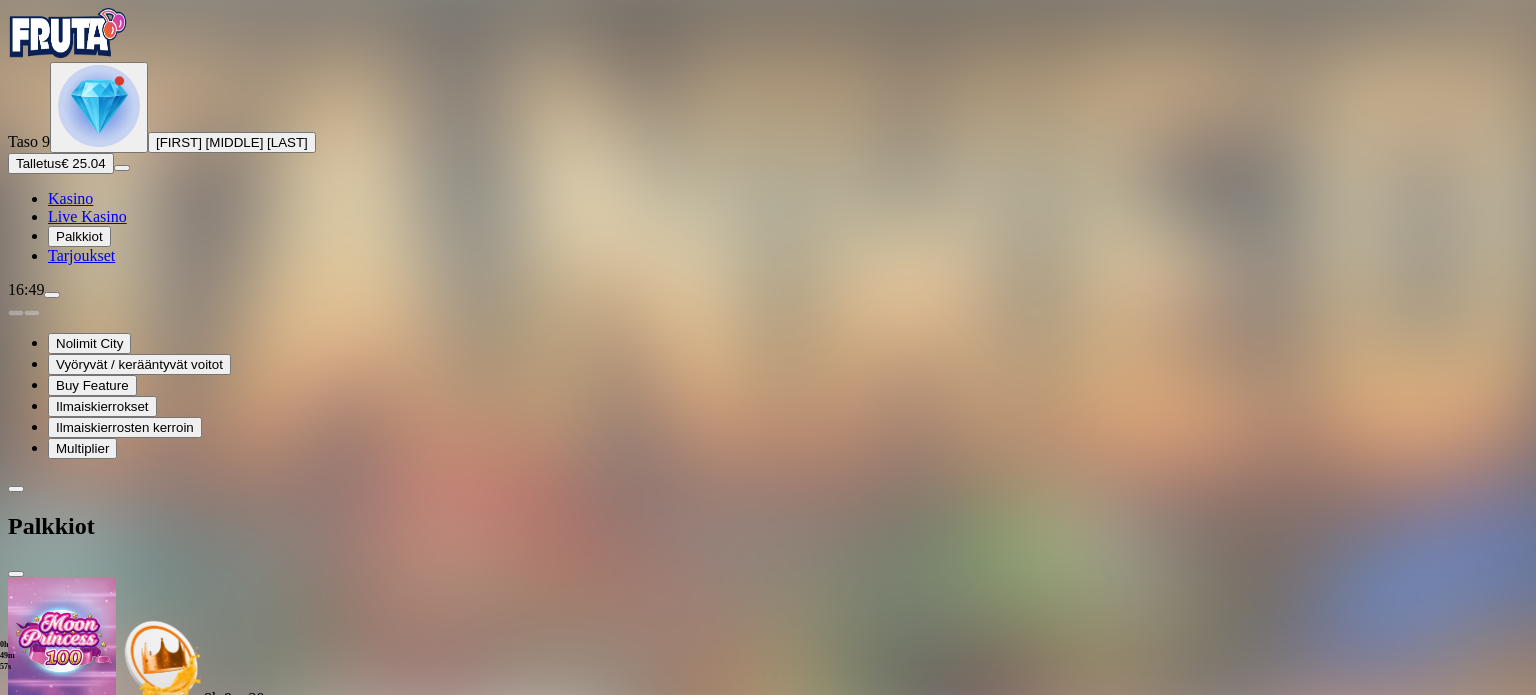scroll, scrollTop: 200, scrollLeft: 0, axis: vertical 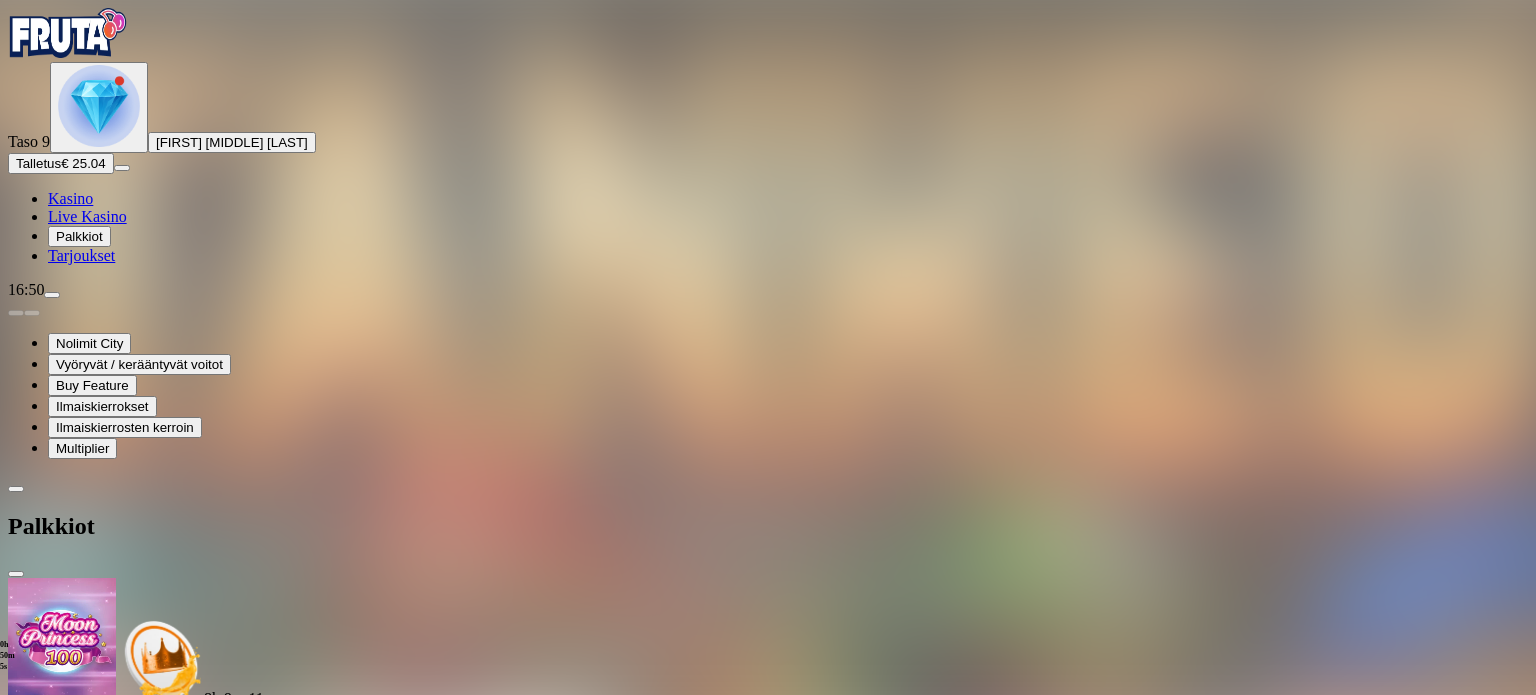 click at bounding box center [123, 1362] 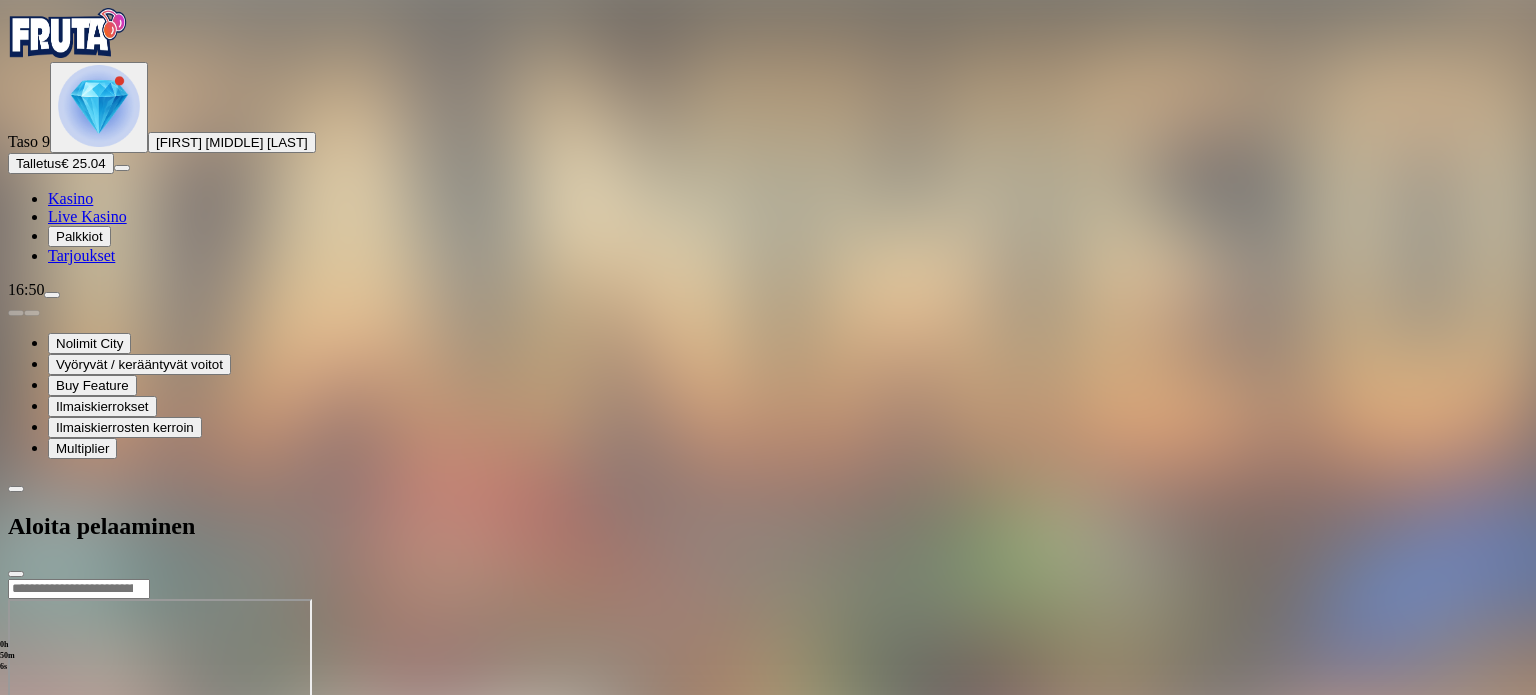 scroll, scrollTop: 0, scrollLeft: 0, axis: both 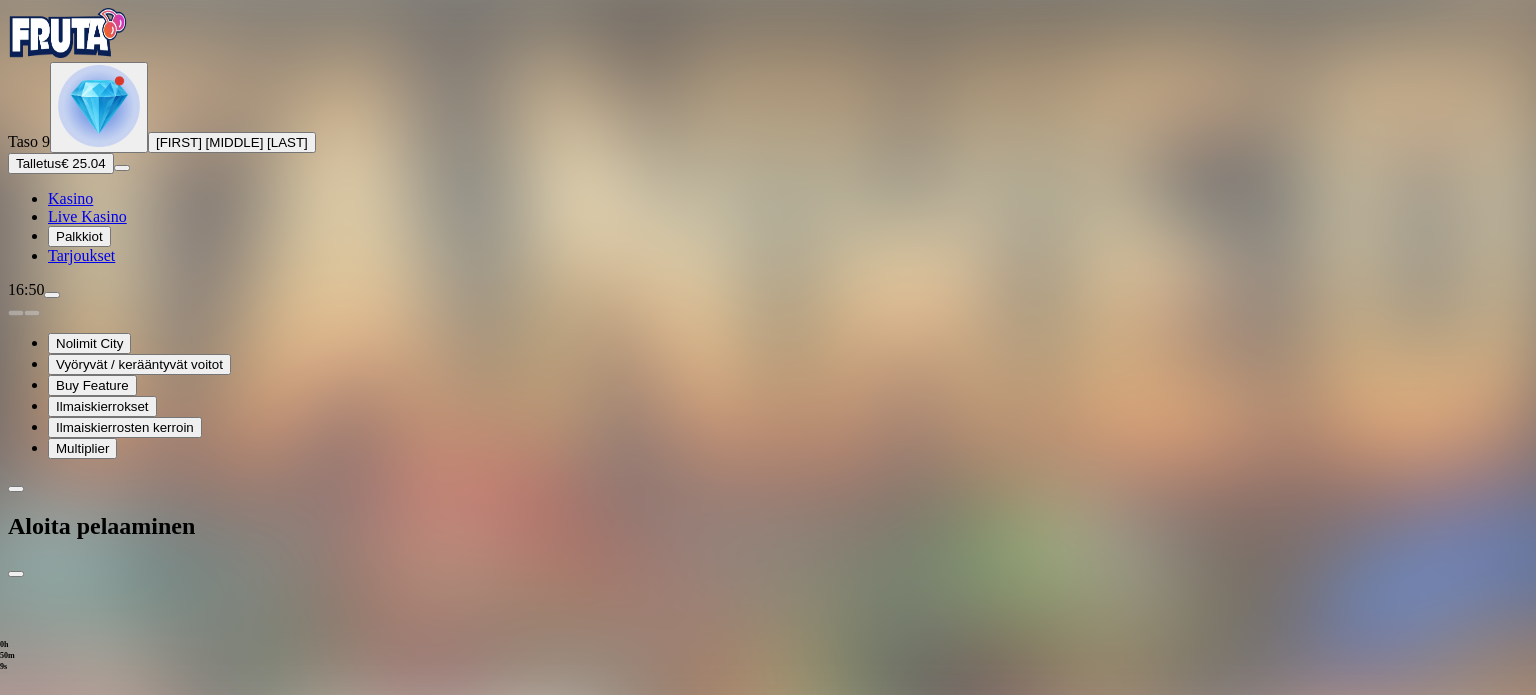 click on "€50" at bounding box center [210, 1859] 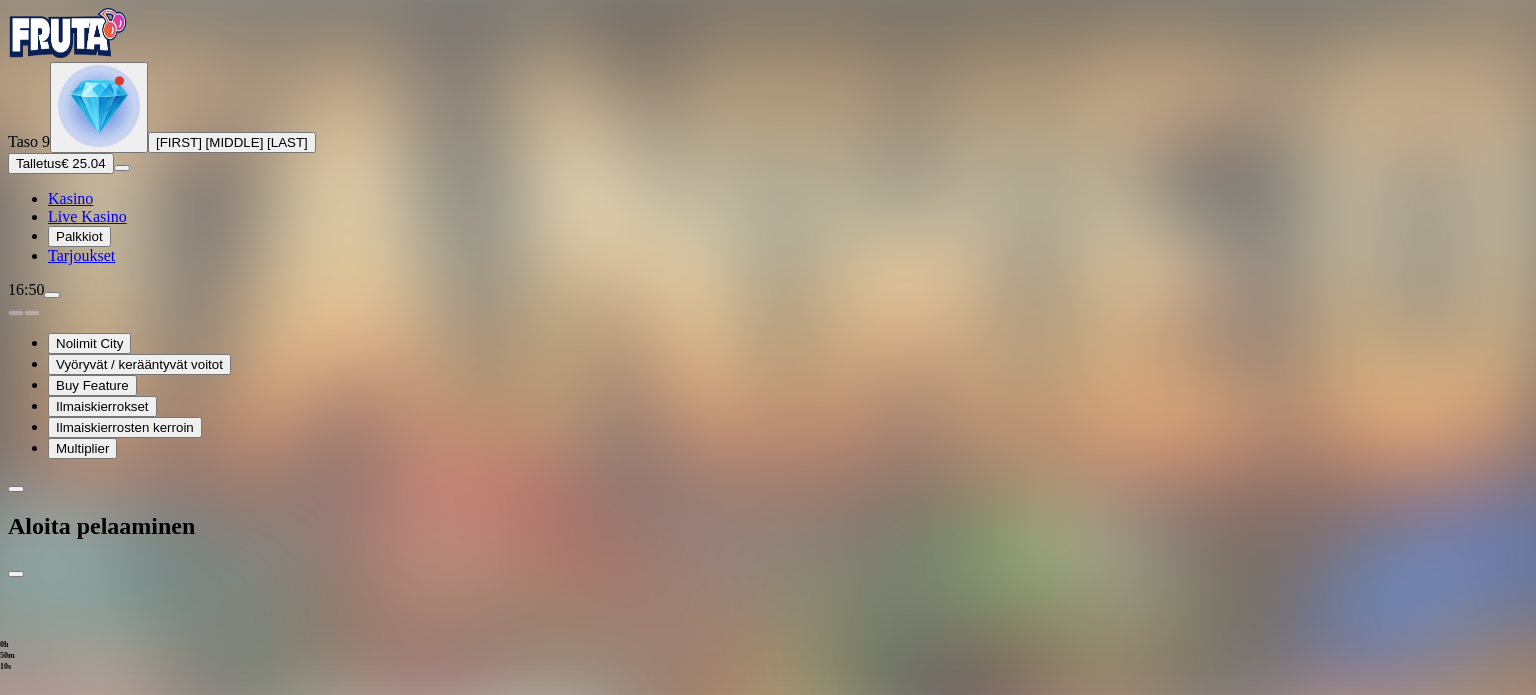 click on "TALLETA JA PELAA" at bounding box center (76, 2024) 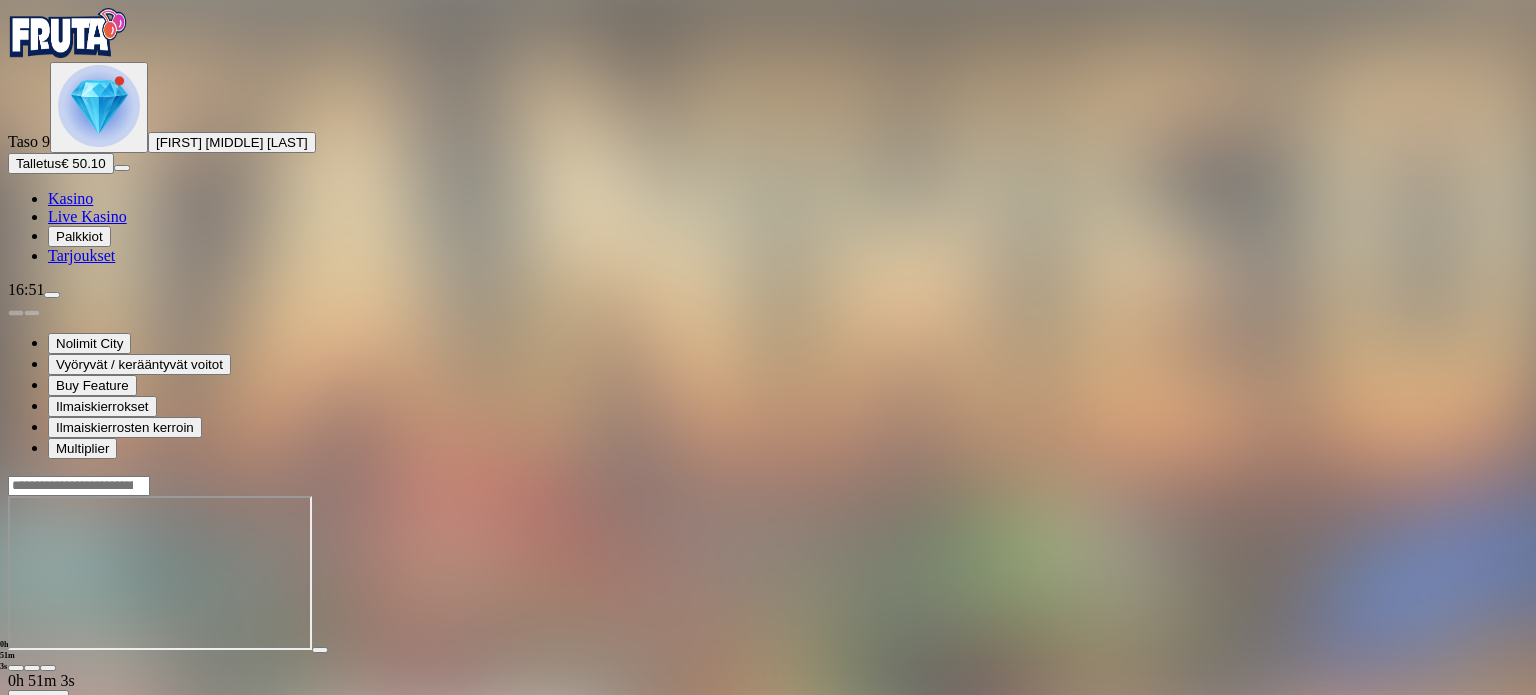click at bounding box center [48, 668] 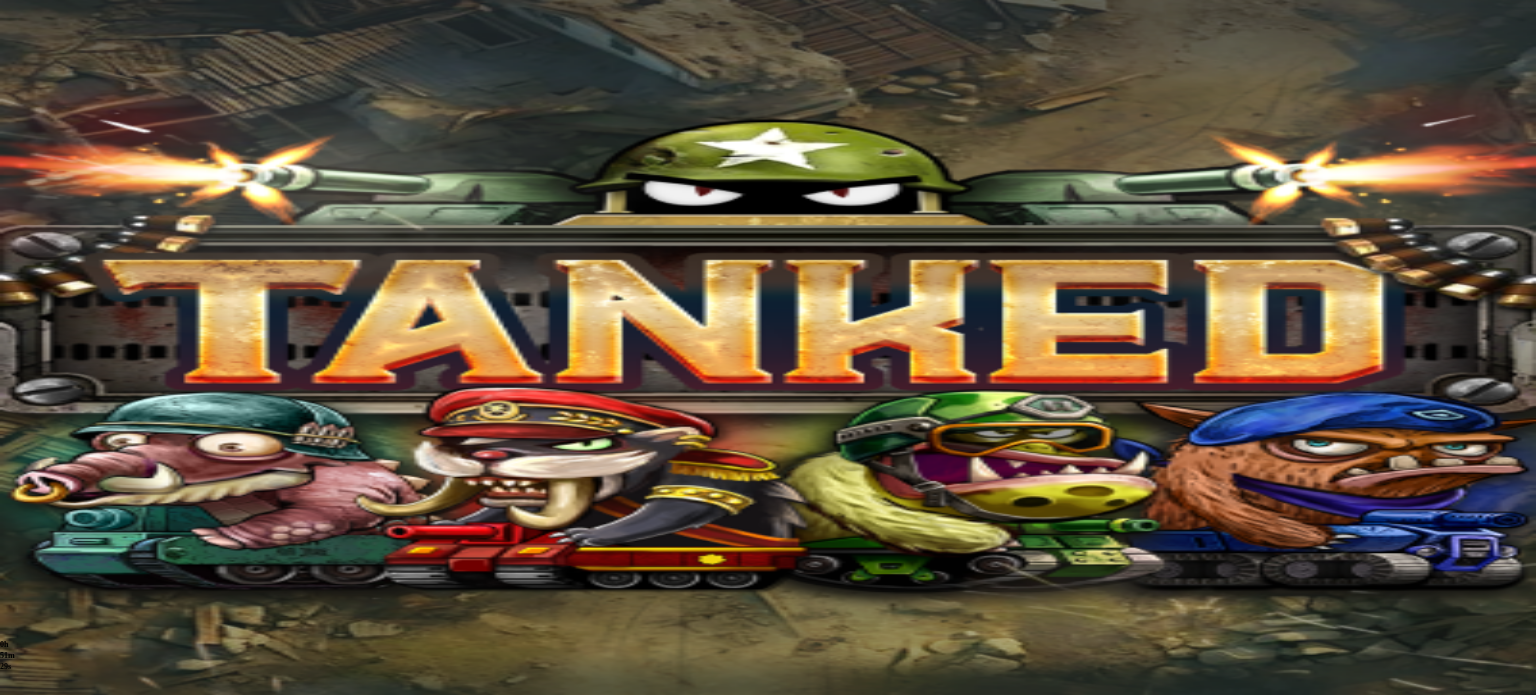 scroll, scrollTop: 0, scrollLeft: 0, axis: both 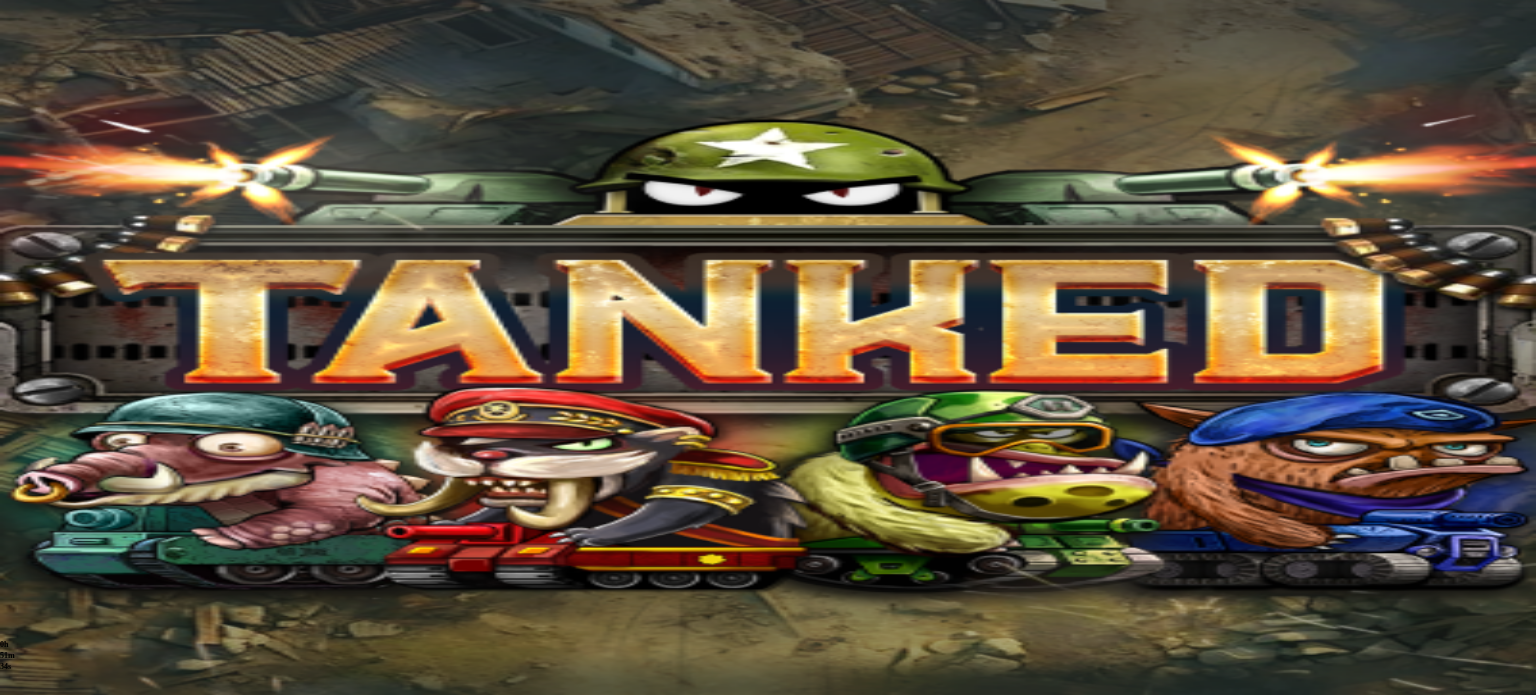 click at bounding box center (48, 668) 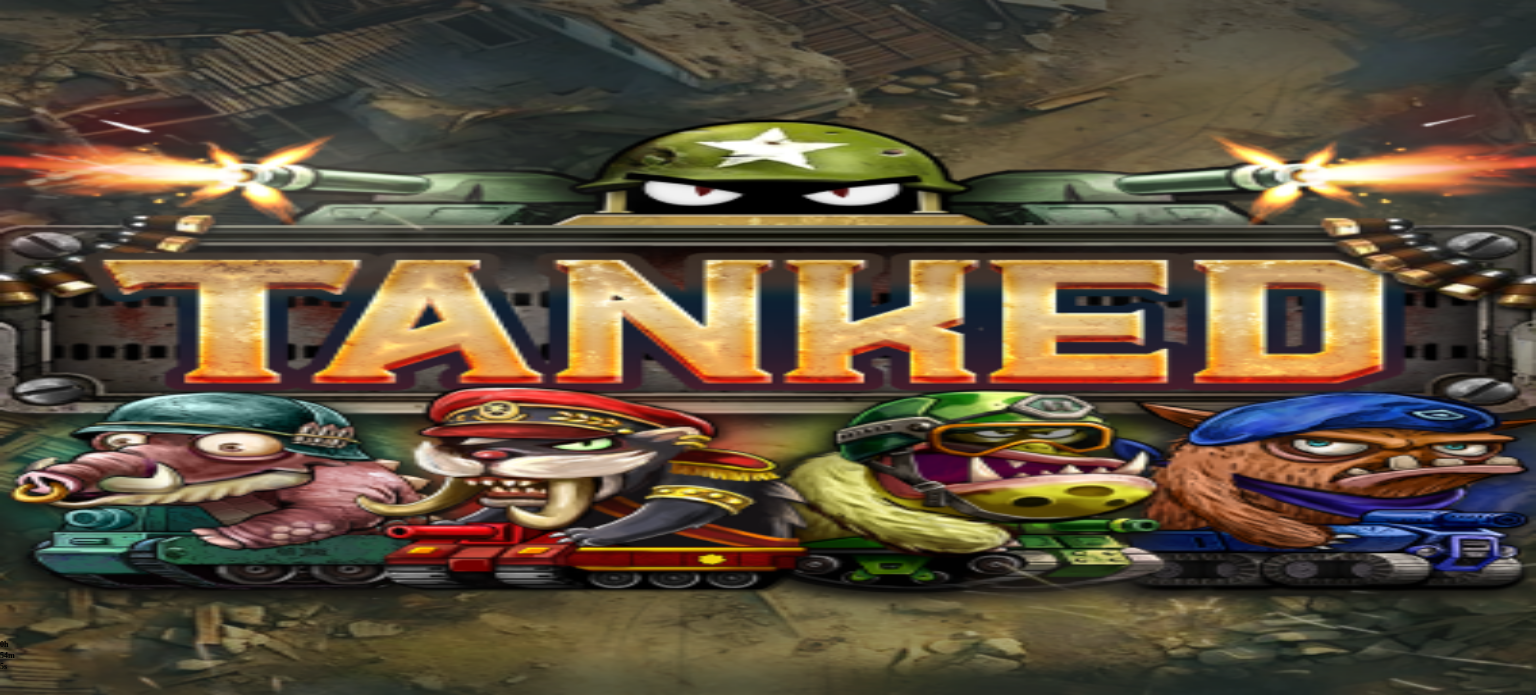scroll, scrollTop: 0, scrollLeft: 0, axis: both 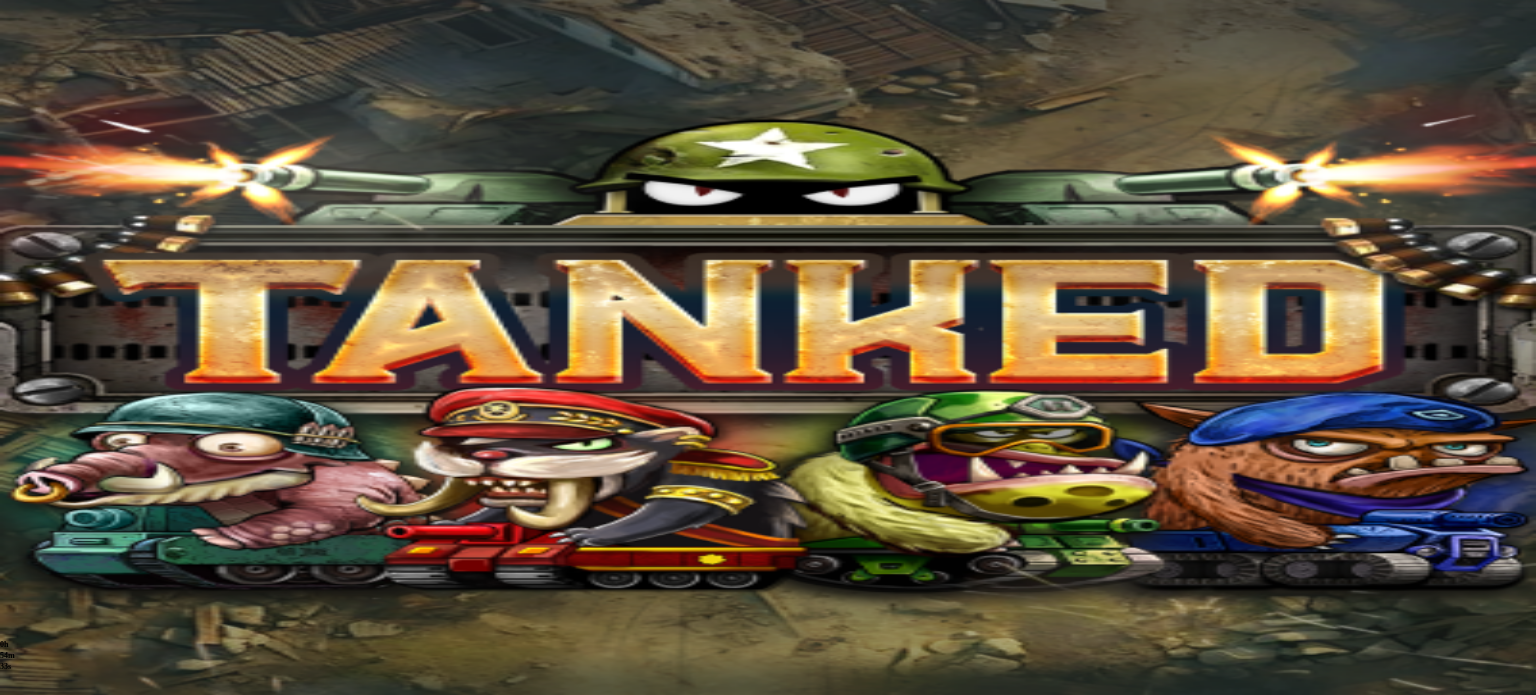 click at bounding box center [48, 668] 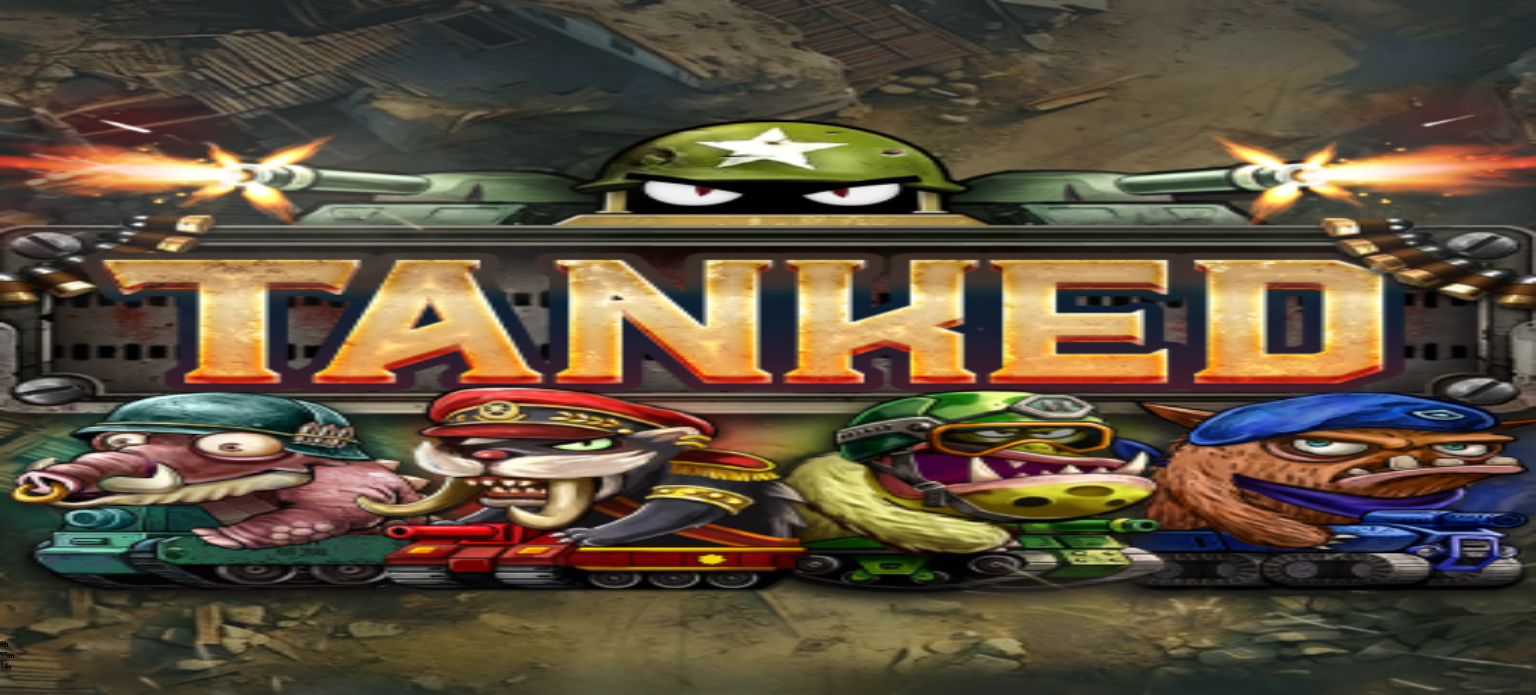 scroll, scrollTop: 0, scrollLeft: 0, axis: both 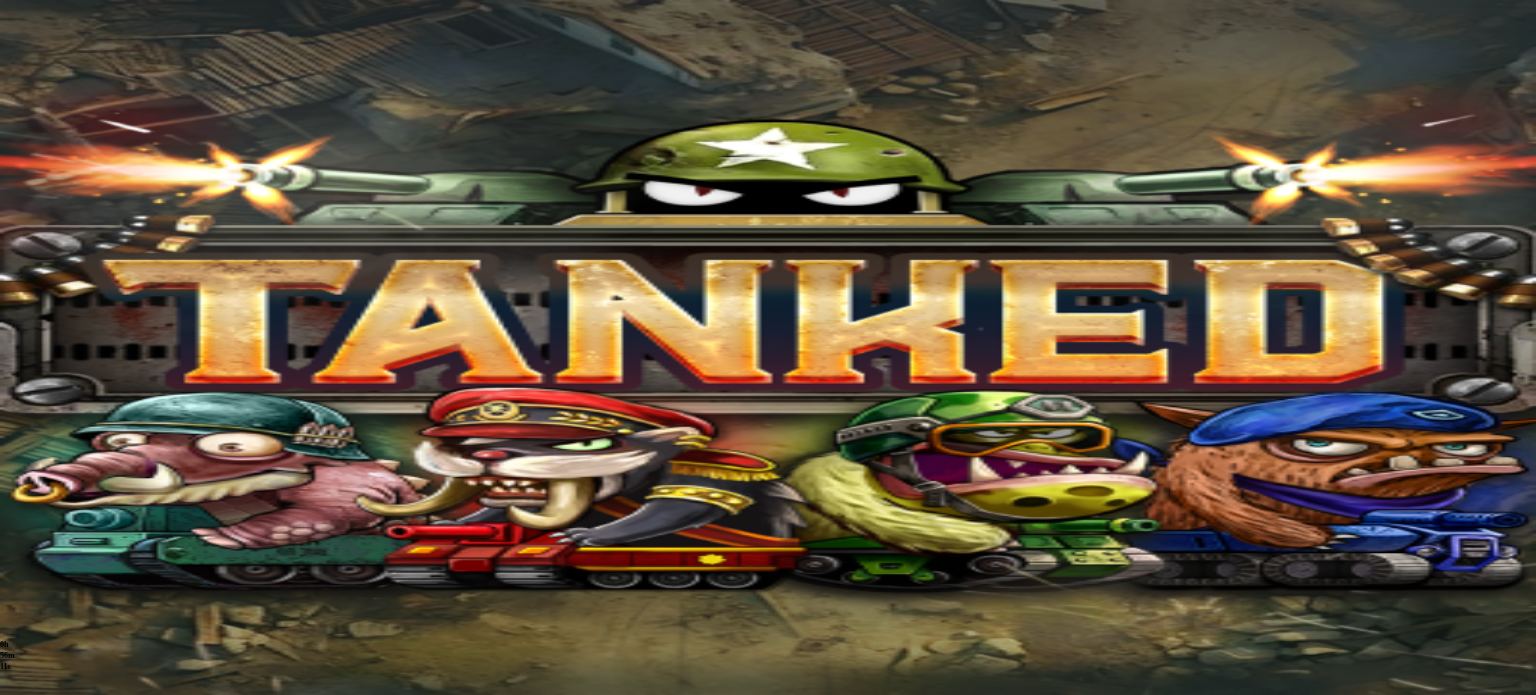 click at bounding box center (48, 668) 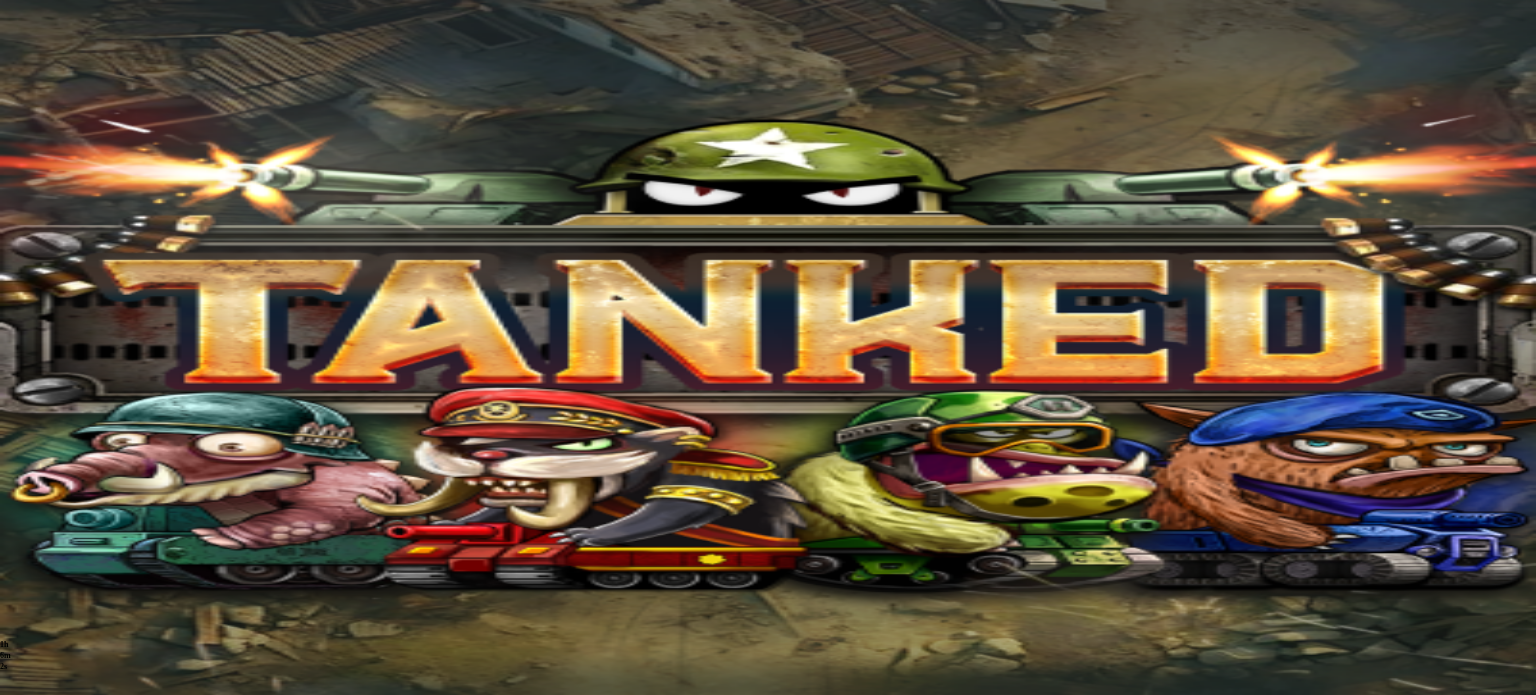 click on "Palkkiot" at bounding box center [79, 236] 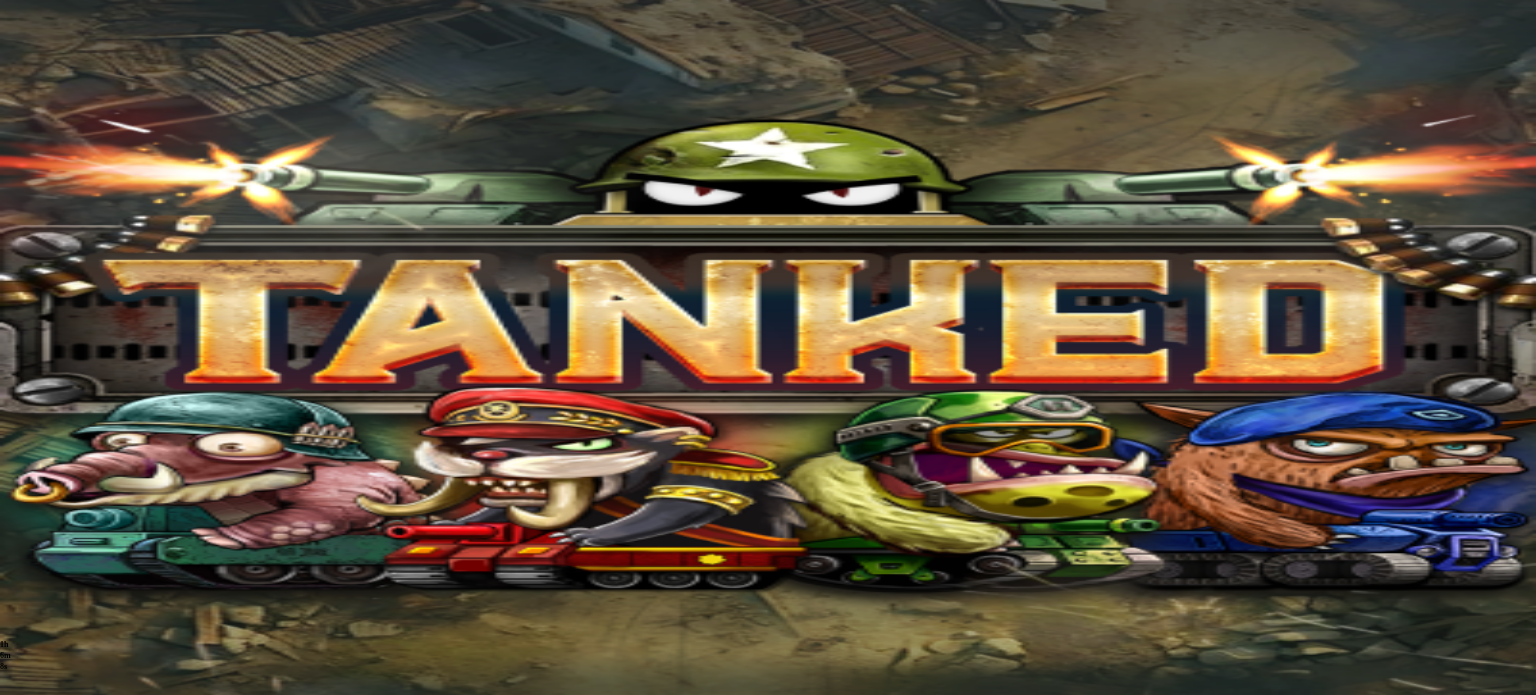 click at bounding box center (112, 1025) 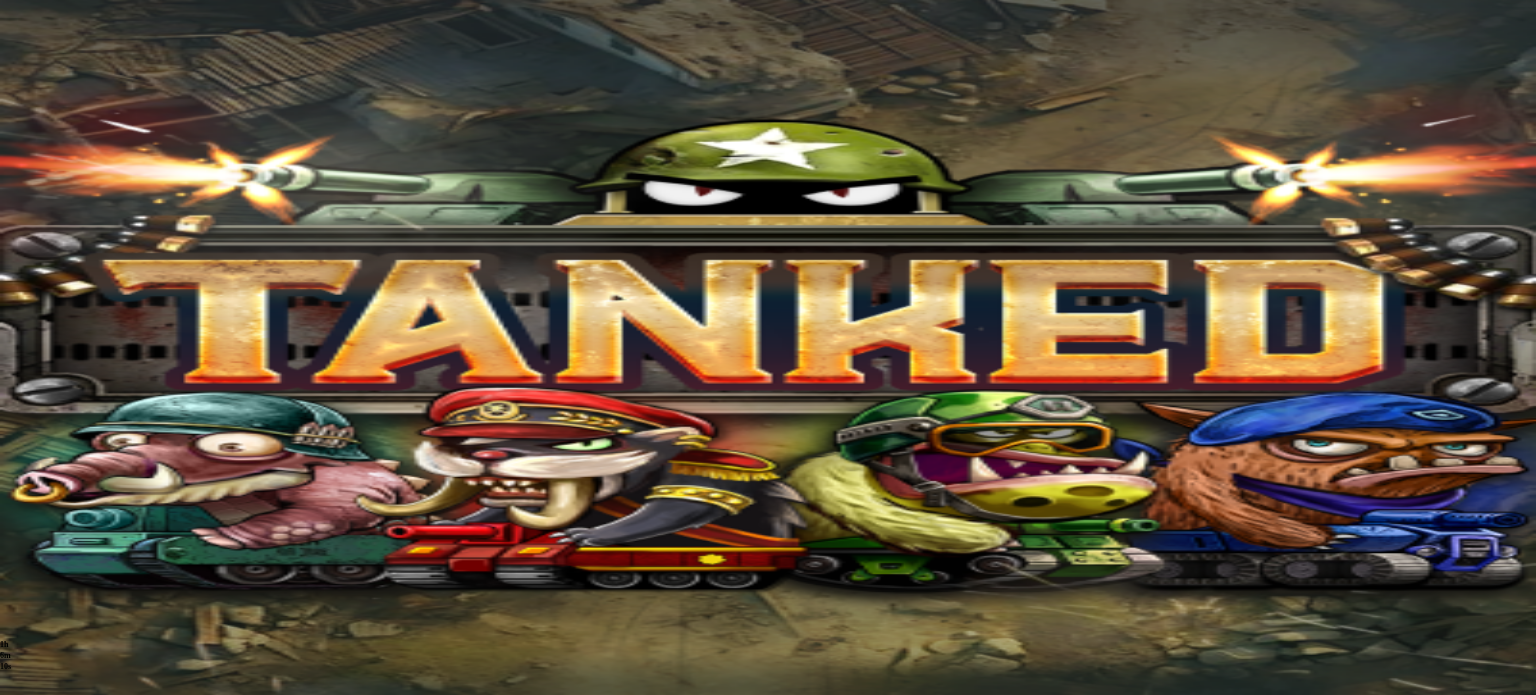 click on "Avaa palkinto" at bounding box center [768, 971] 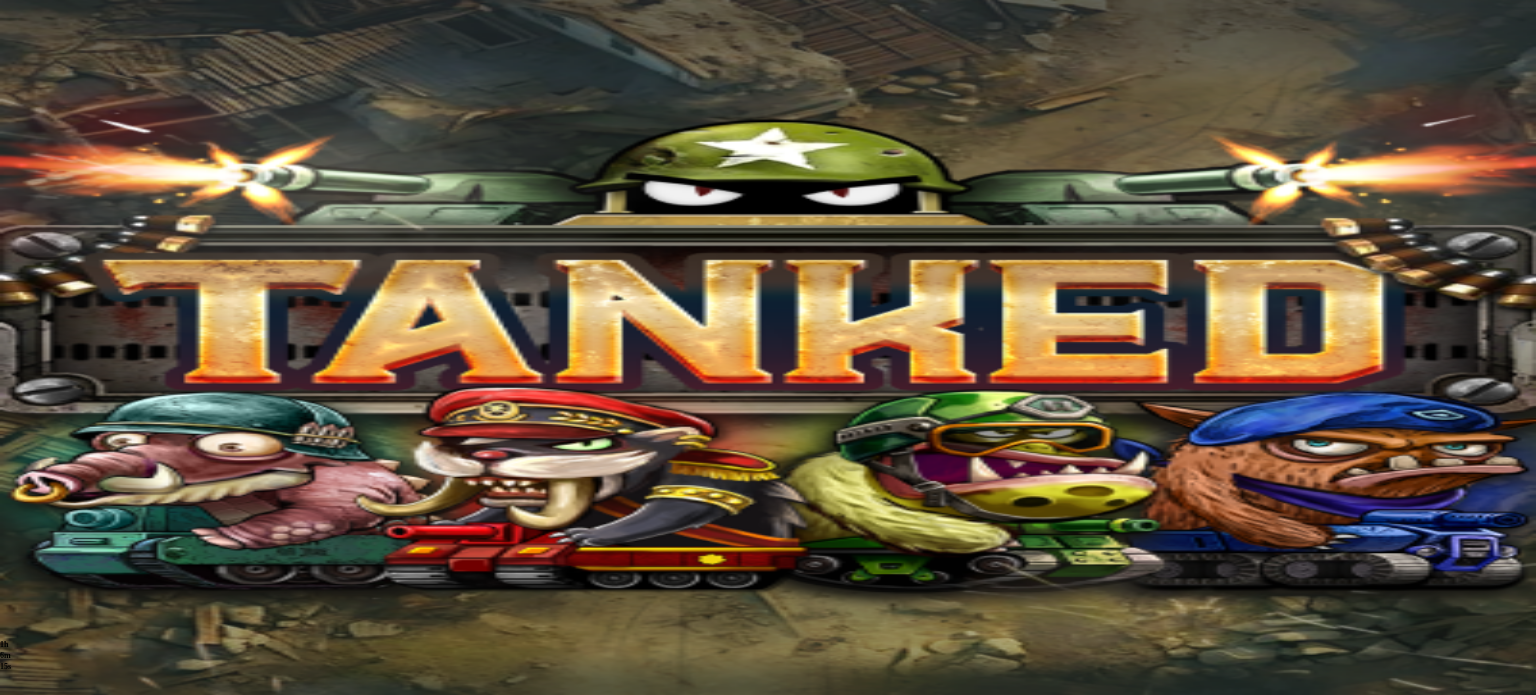 click at bounding box center (88, 1243) 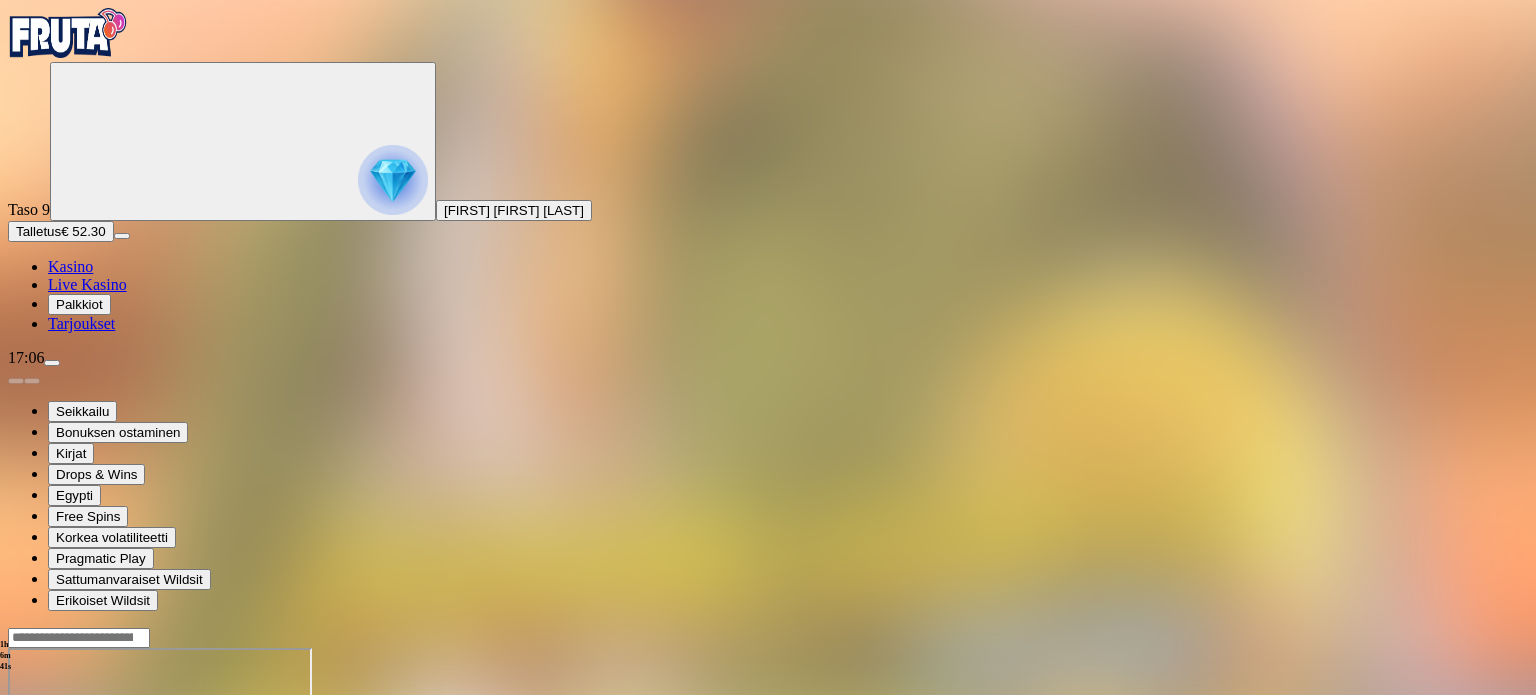 click at bounding box center (16, 820) 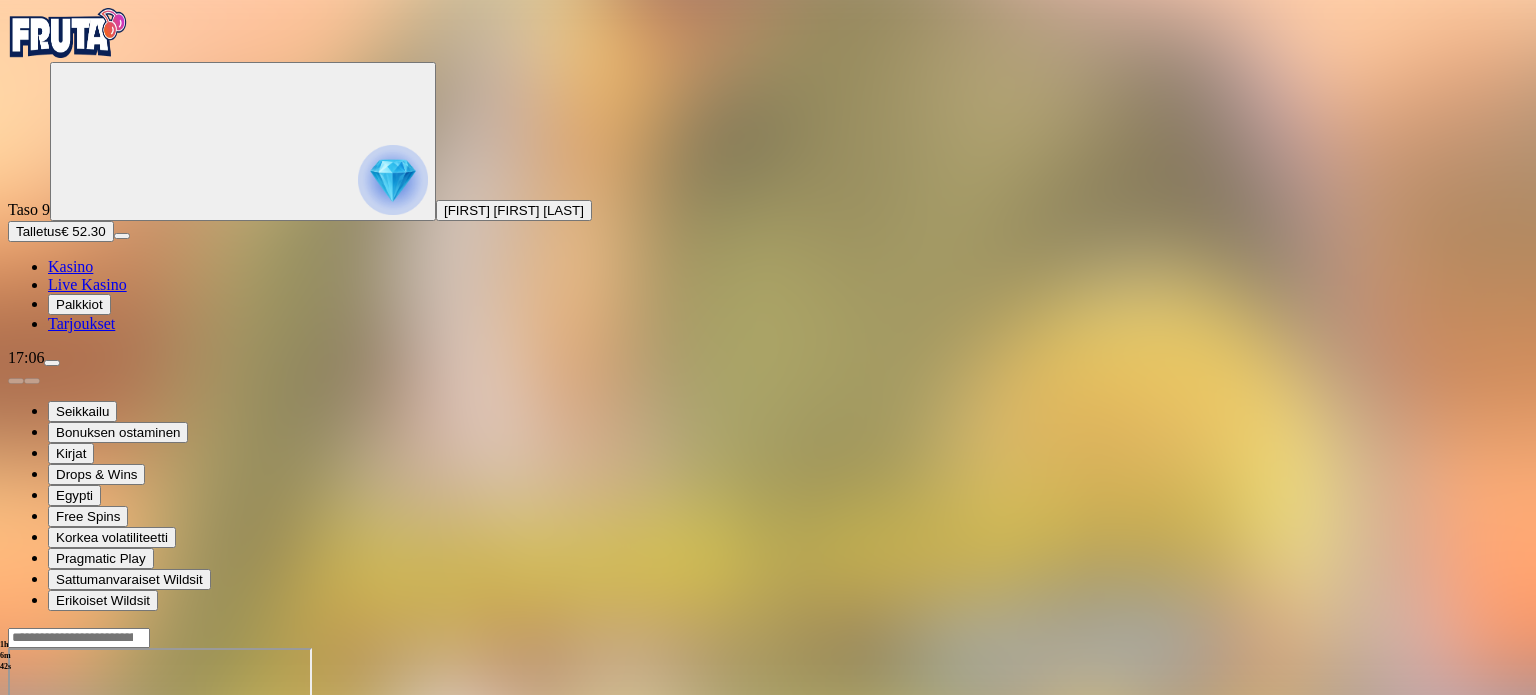 click on "Palkkiot" at bounding box center [79, 304] 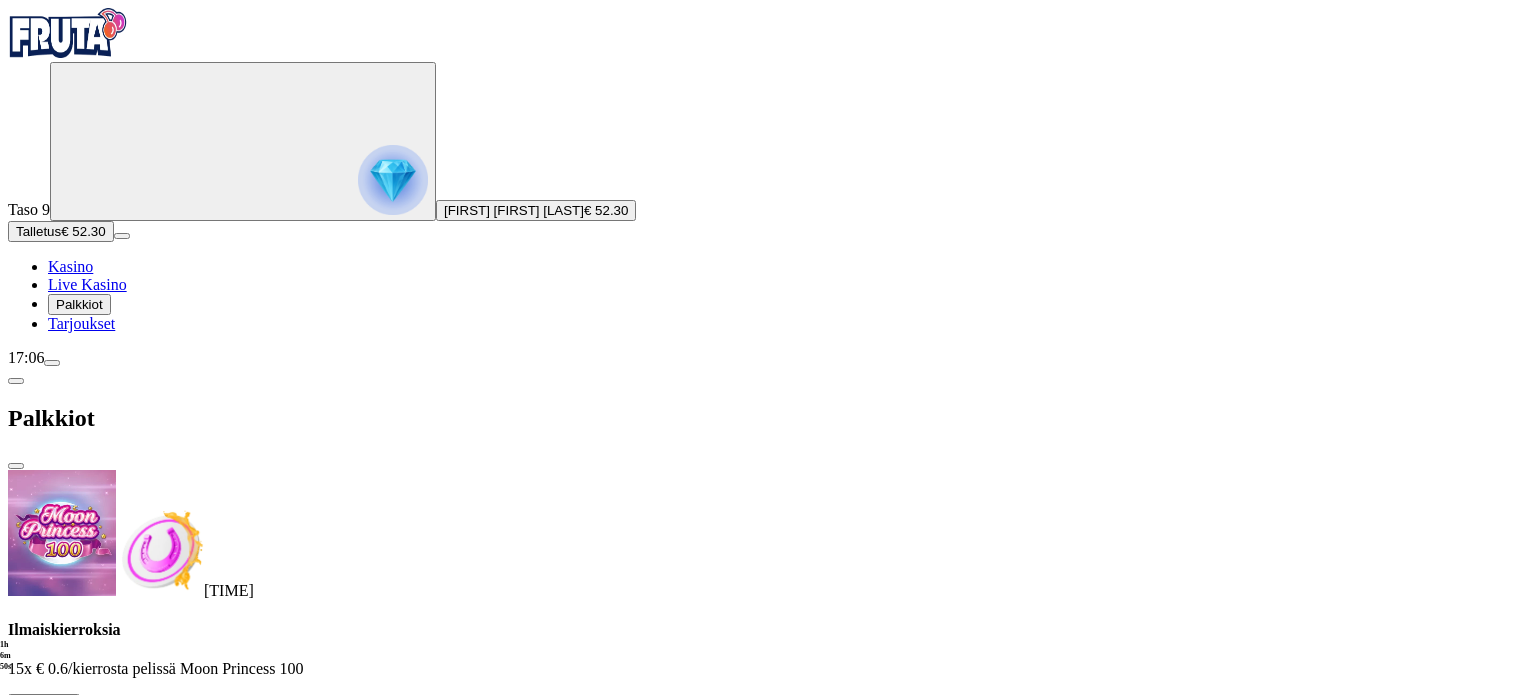 click at bounding box center (88, 709) 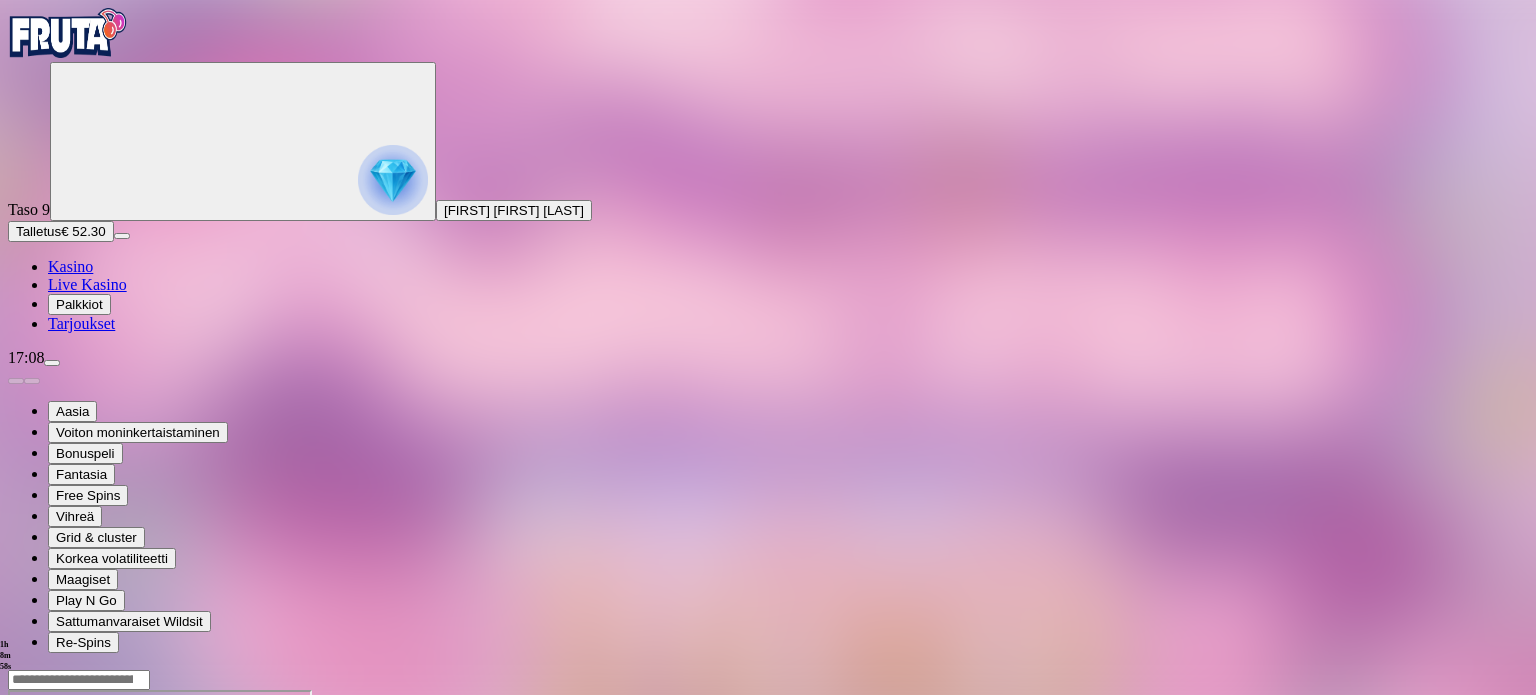 click at bounding box center [16, 862] 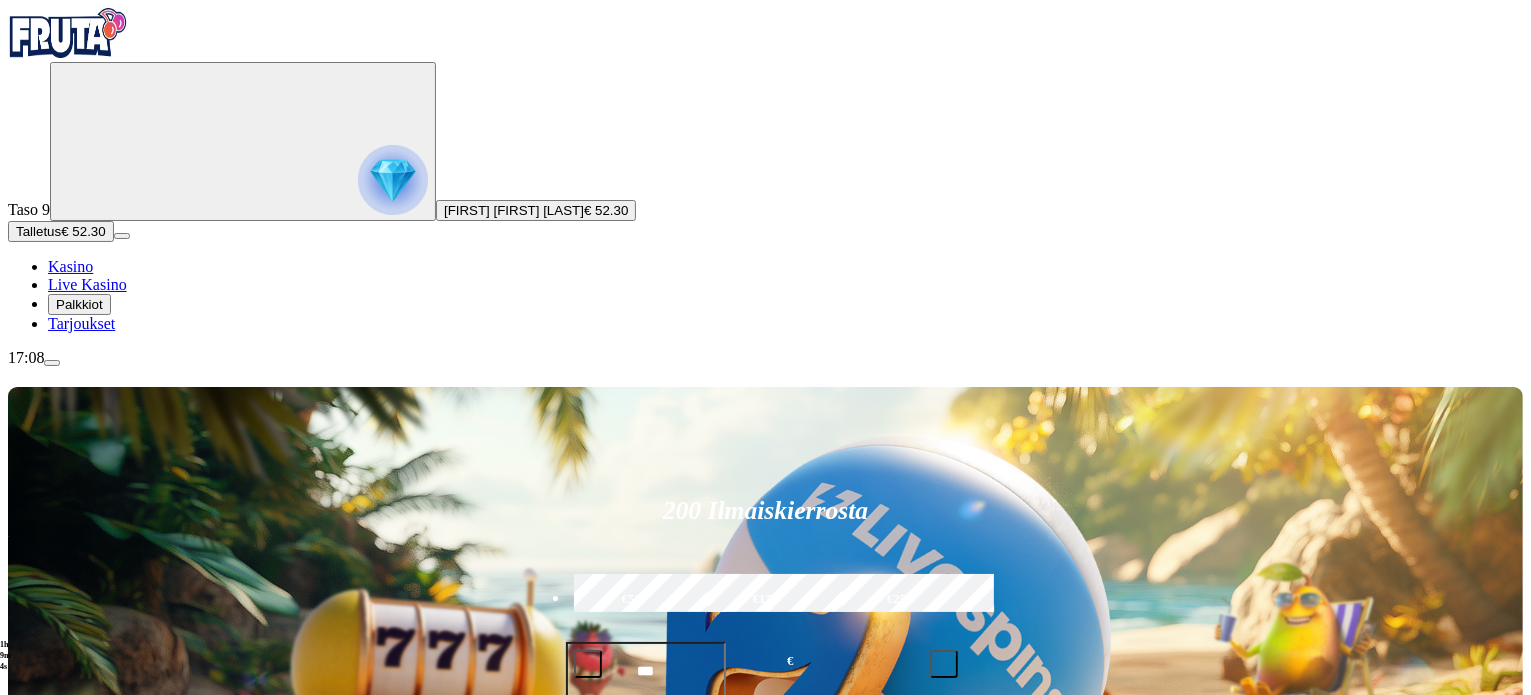 click on "Pelaa nyt" at bounding box center [77, 1295] 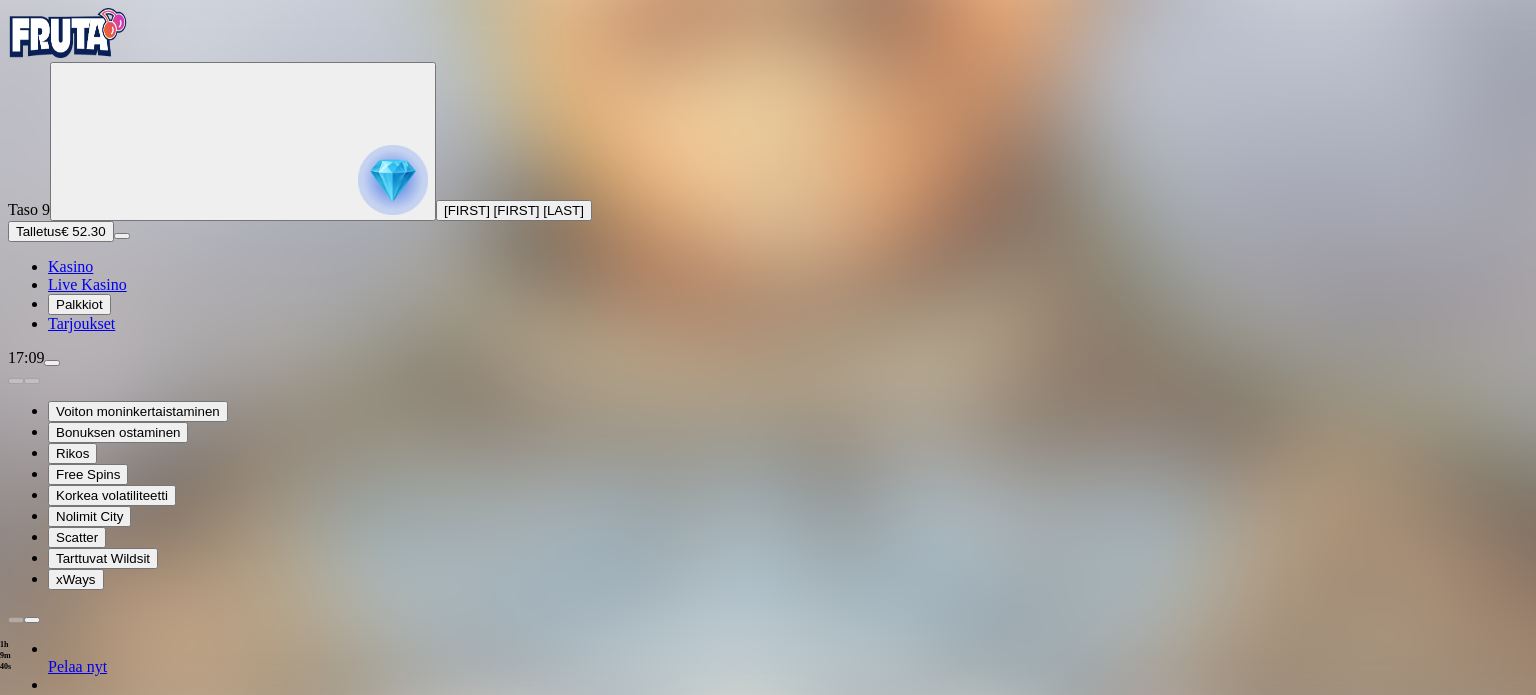 click at bounding box center [48, 1389] 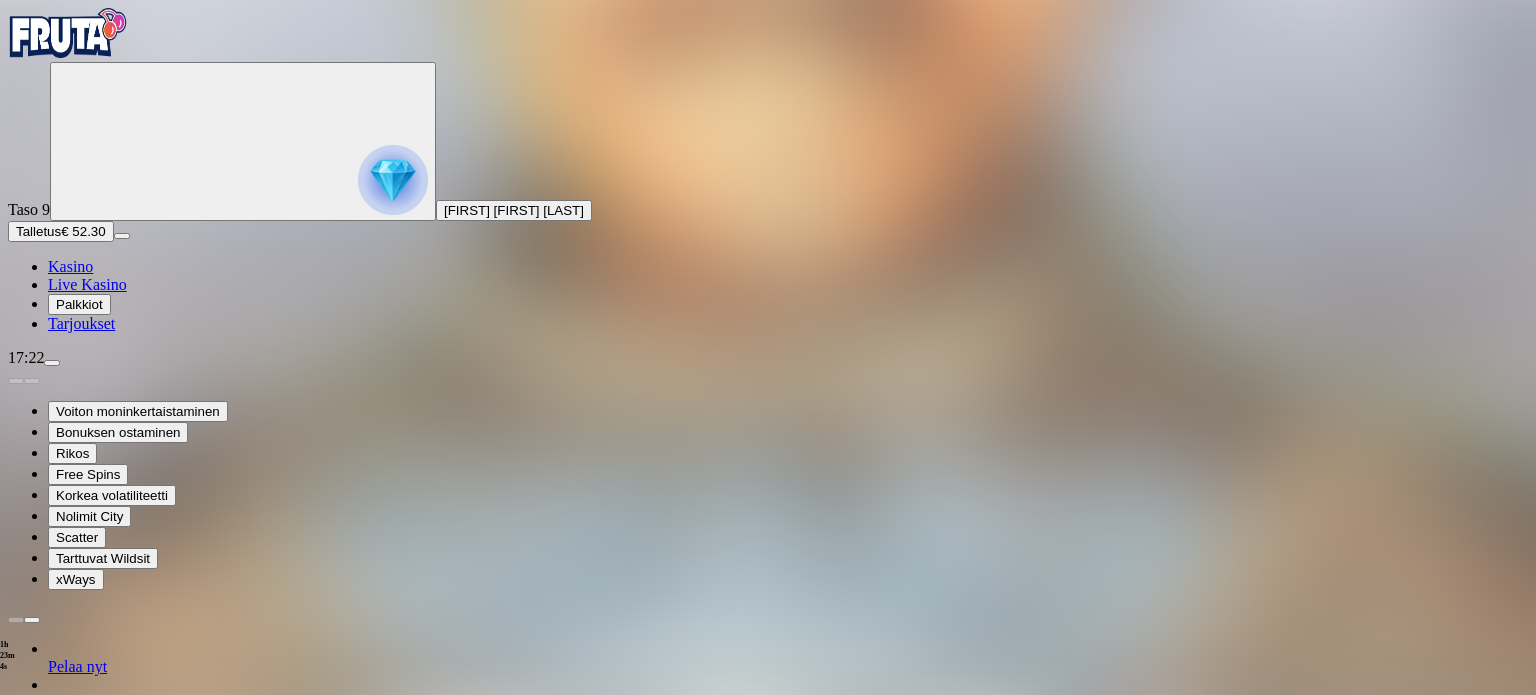 click at bounding box center (16, 1389) 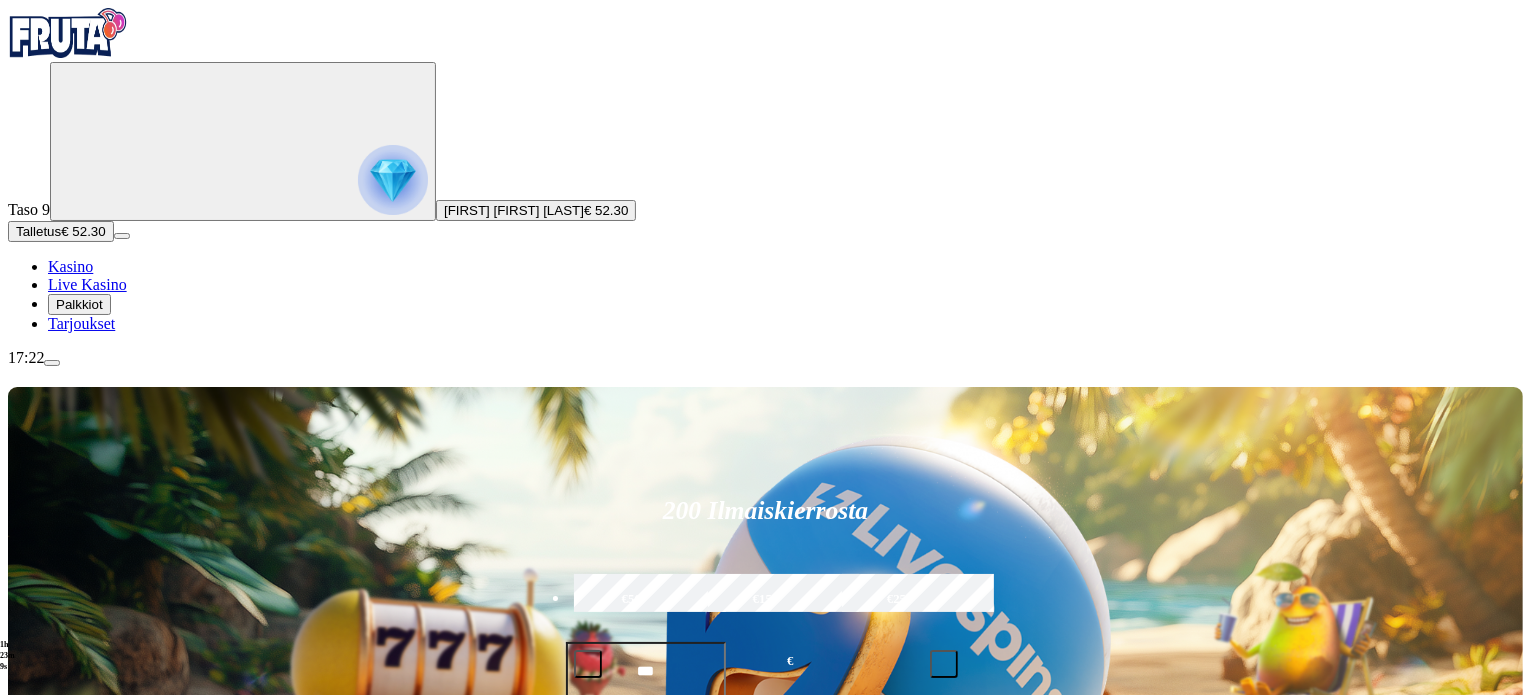 click on "Palkkiot" at bounding box center [79, 304] 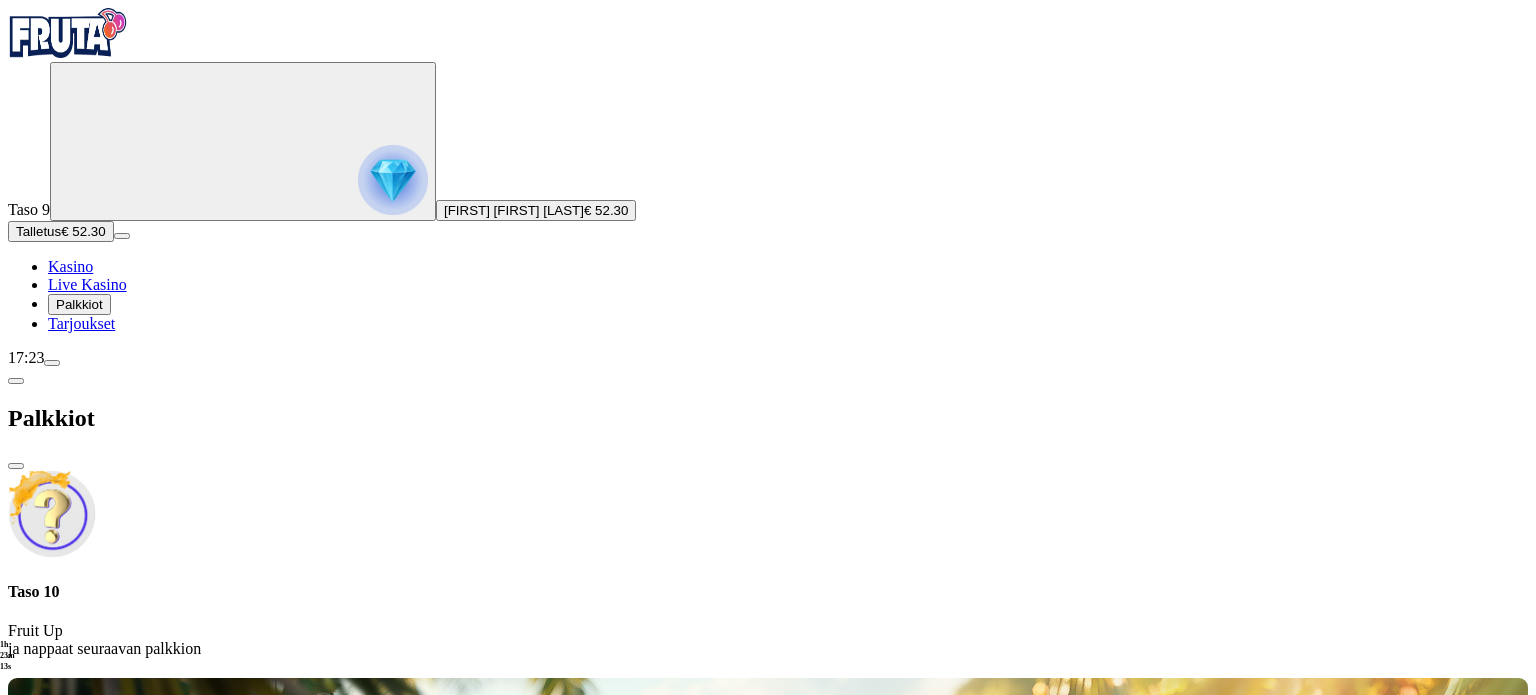click at bounding box center (52, 363) 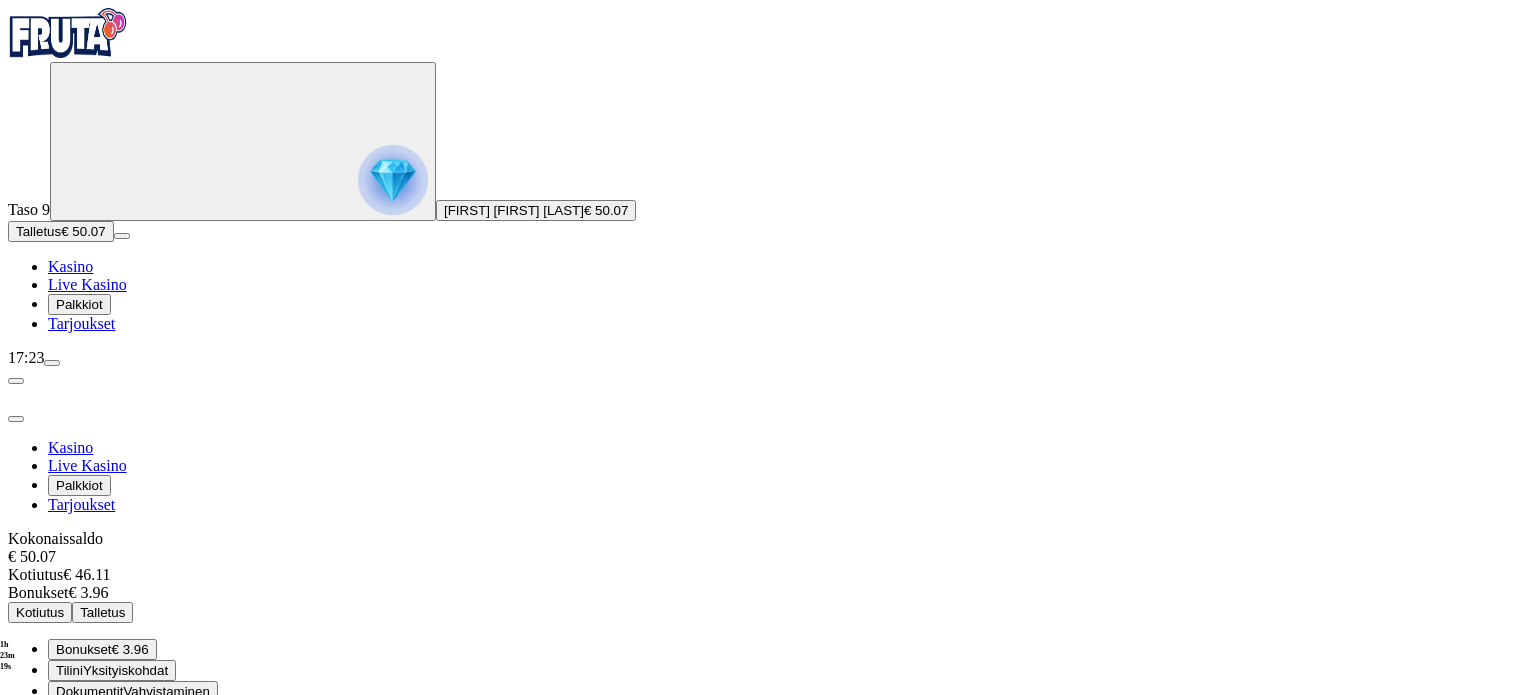 click on "Kotiutus" at bounding box center [40, 612] 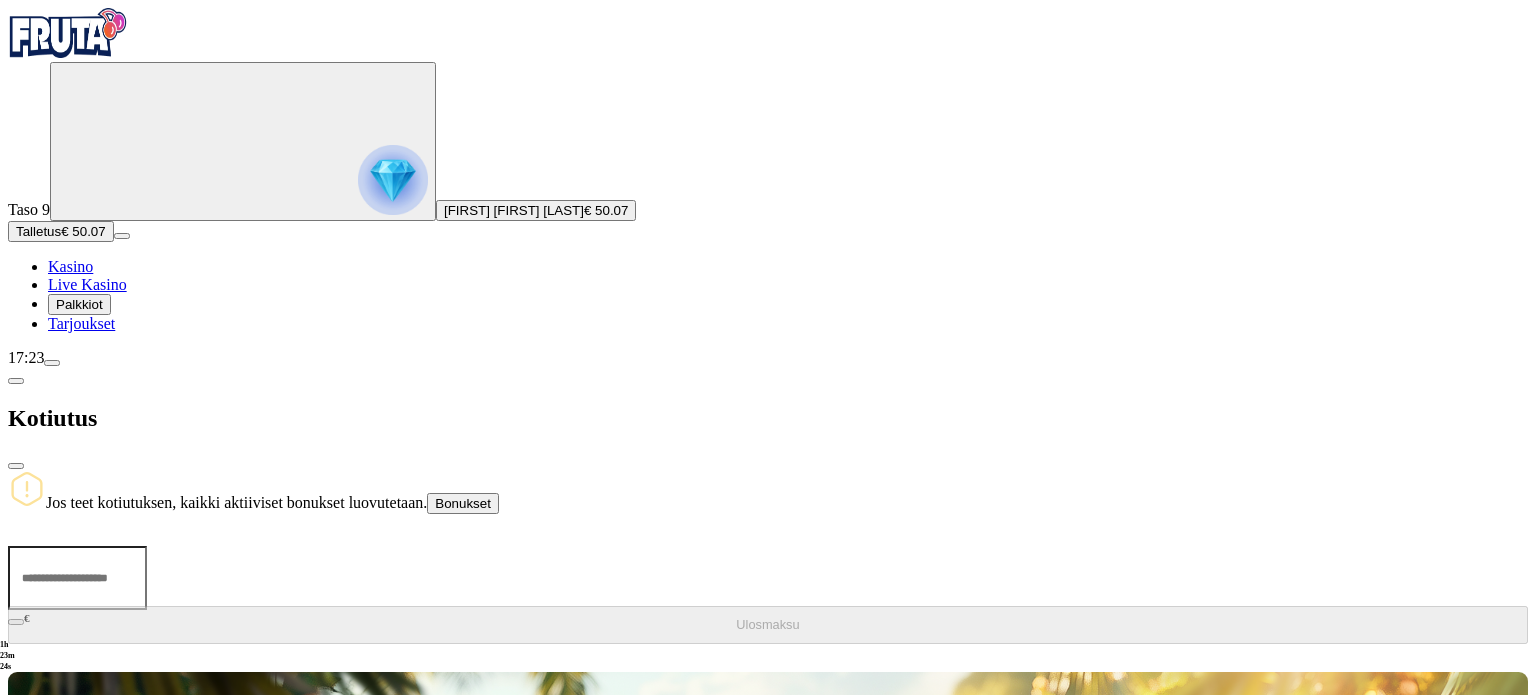 click at bounding box center [16, 466] 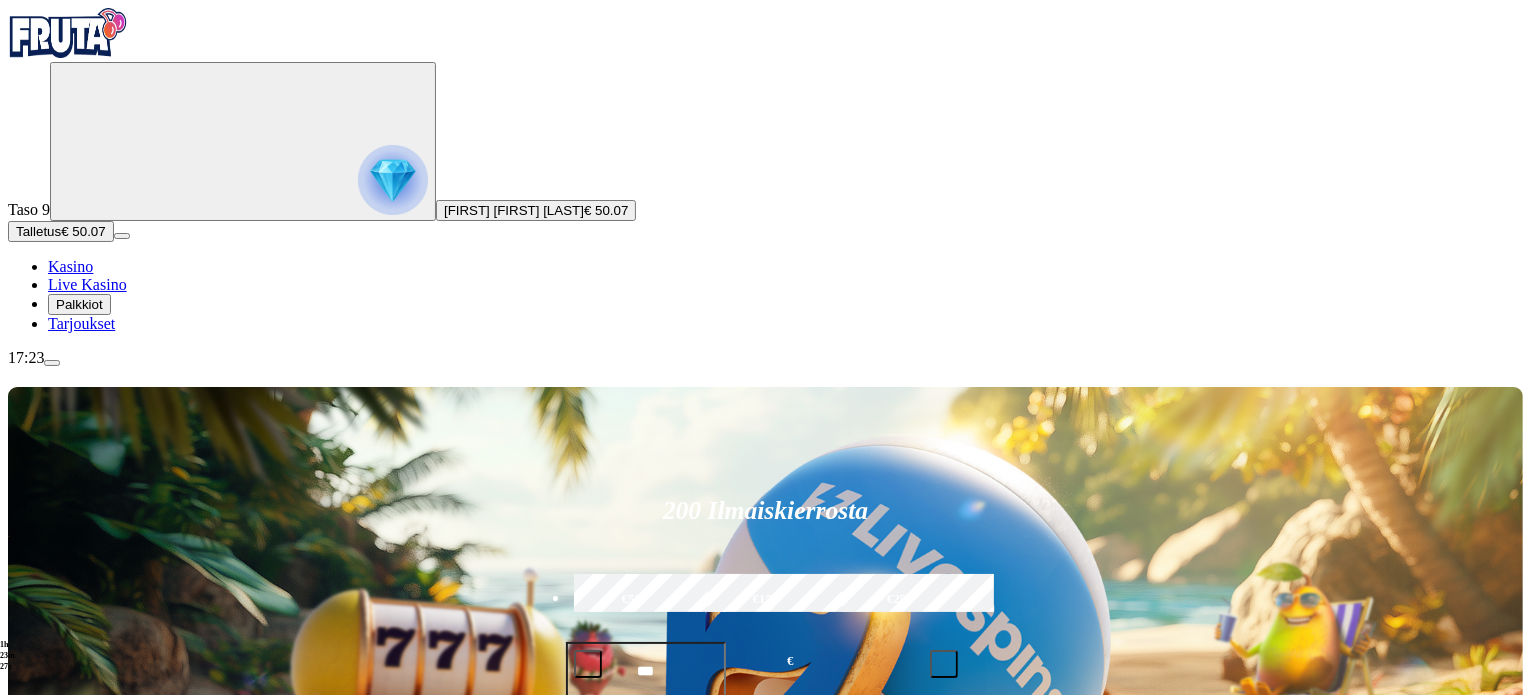 click on "Pelaa nyt" at bounding box center [77, 1295] 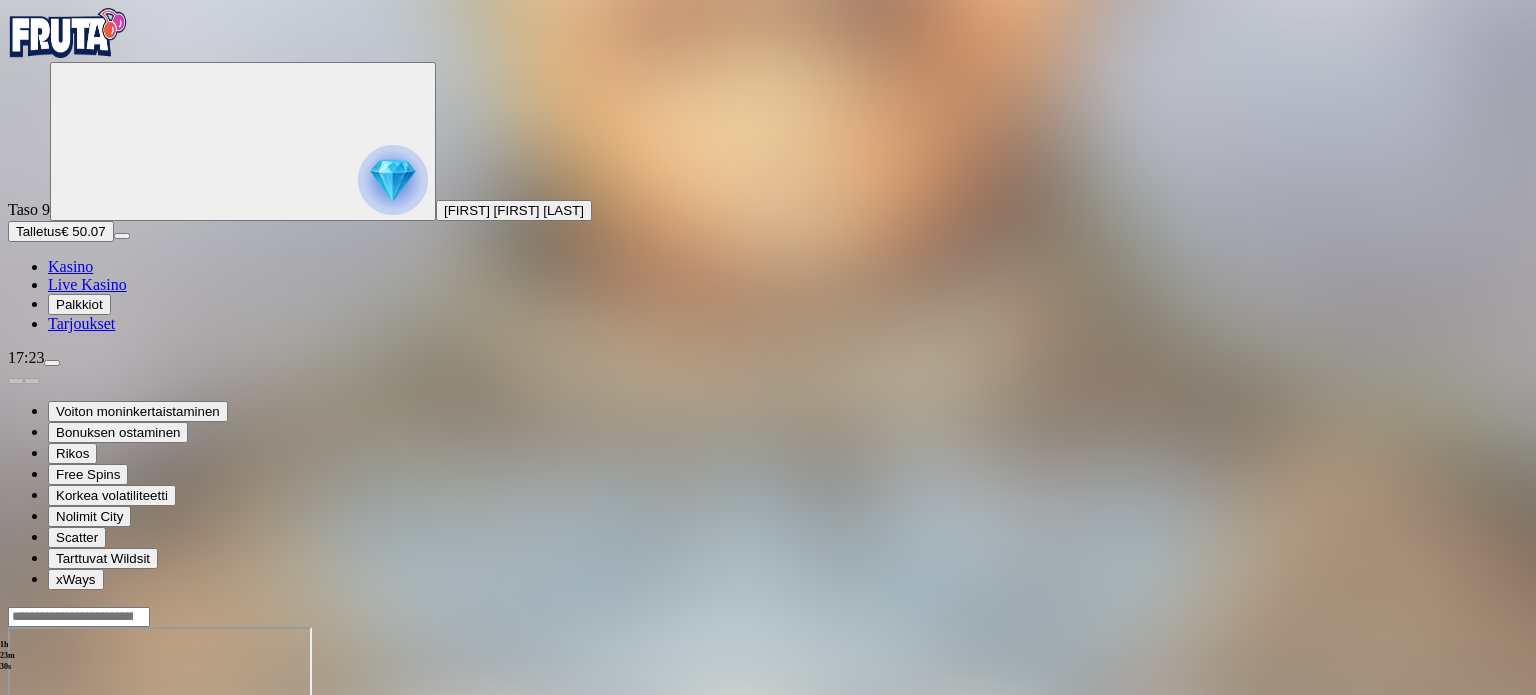 click at bounding box center [48, 799] 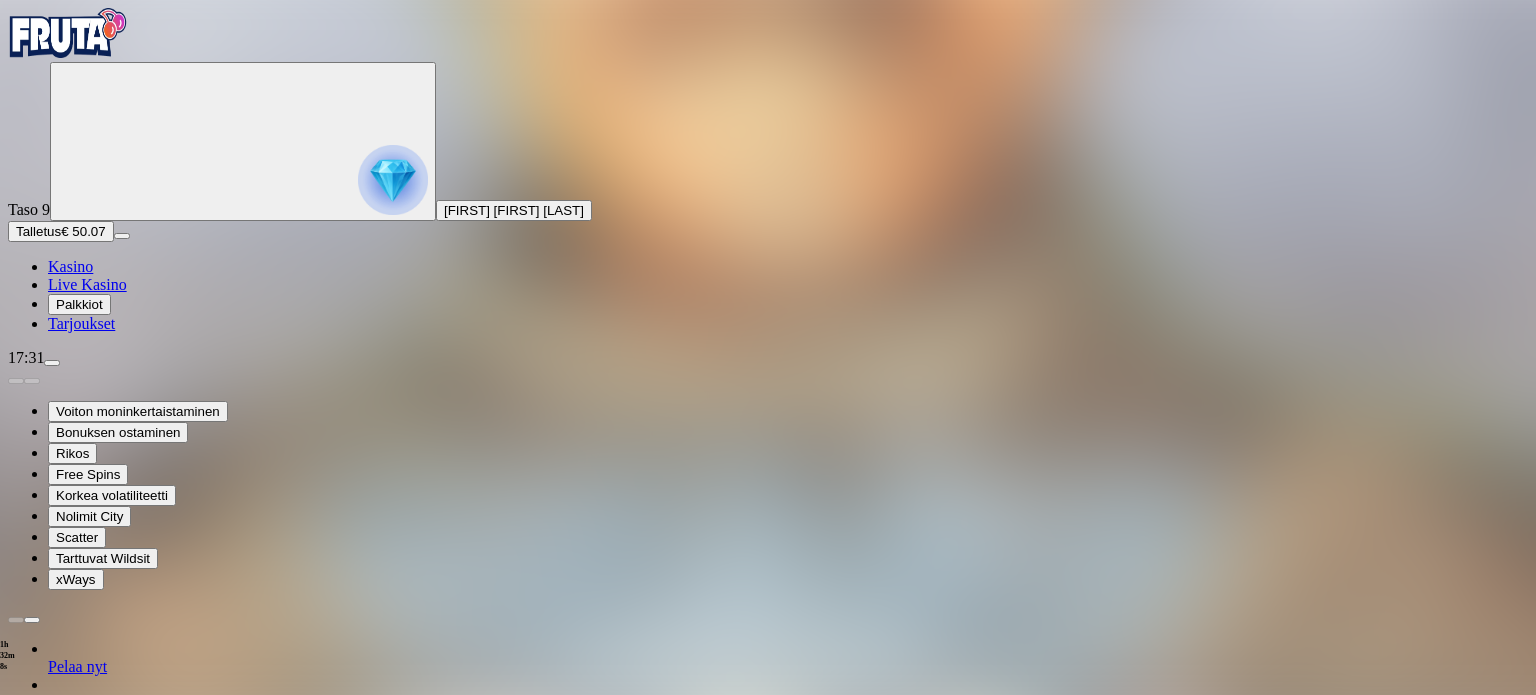 click at bounding box center (52, 363) 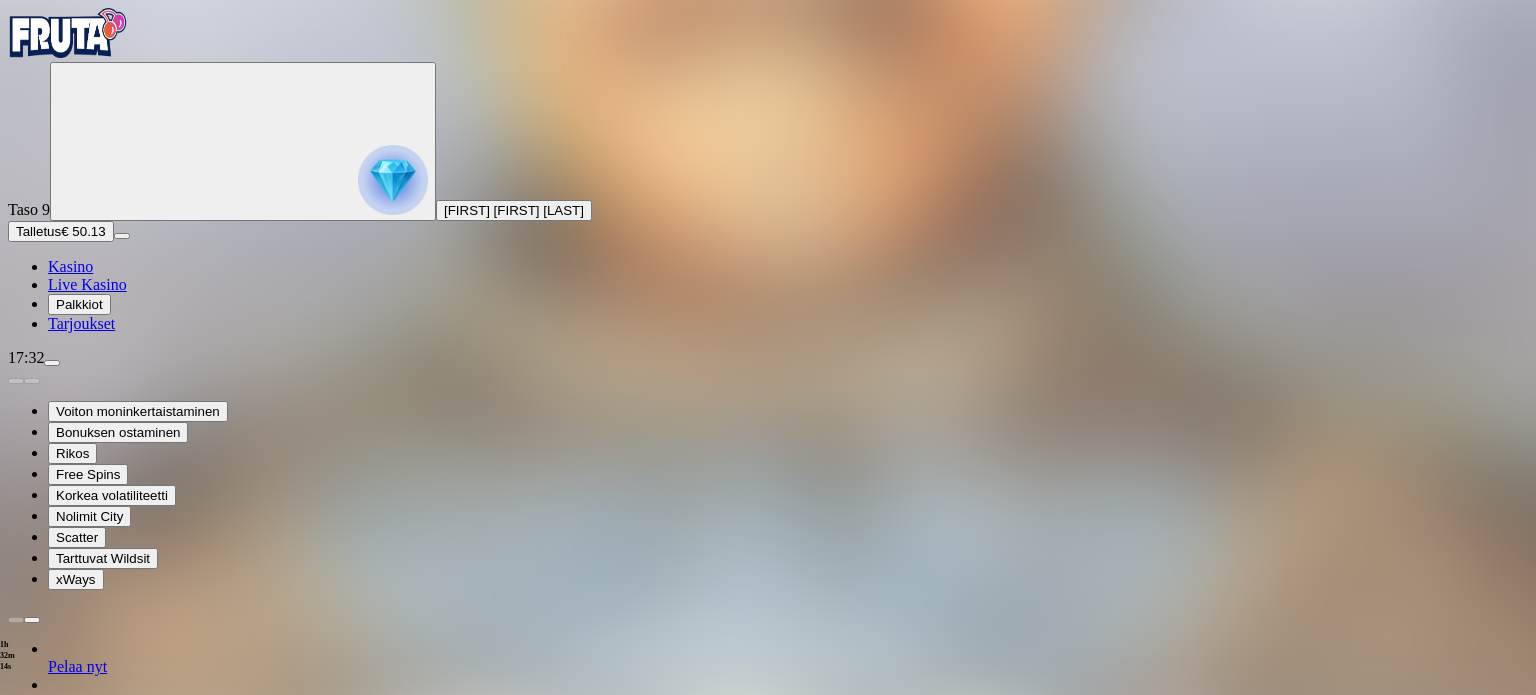 click on "Kotiutus" at bounding box center (40, 1441) 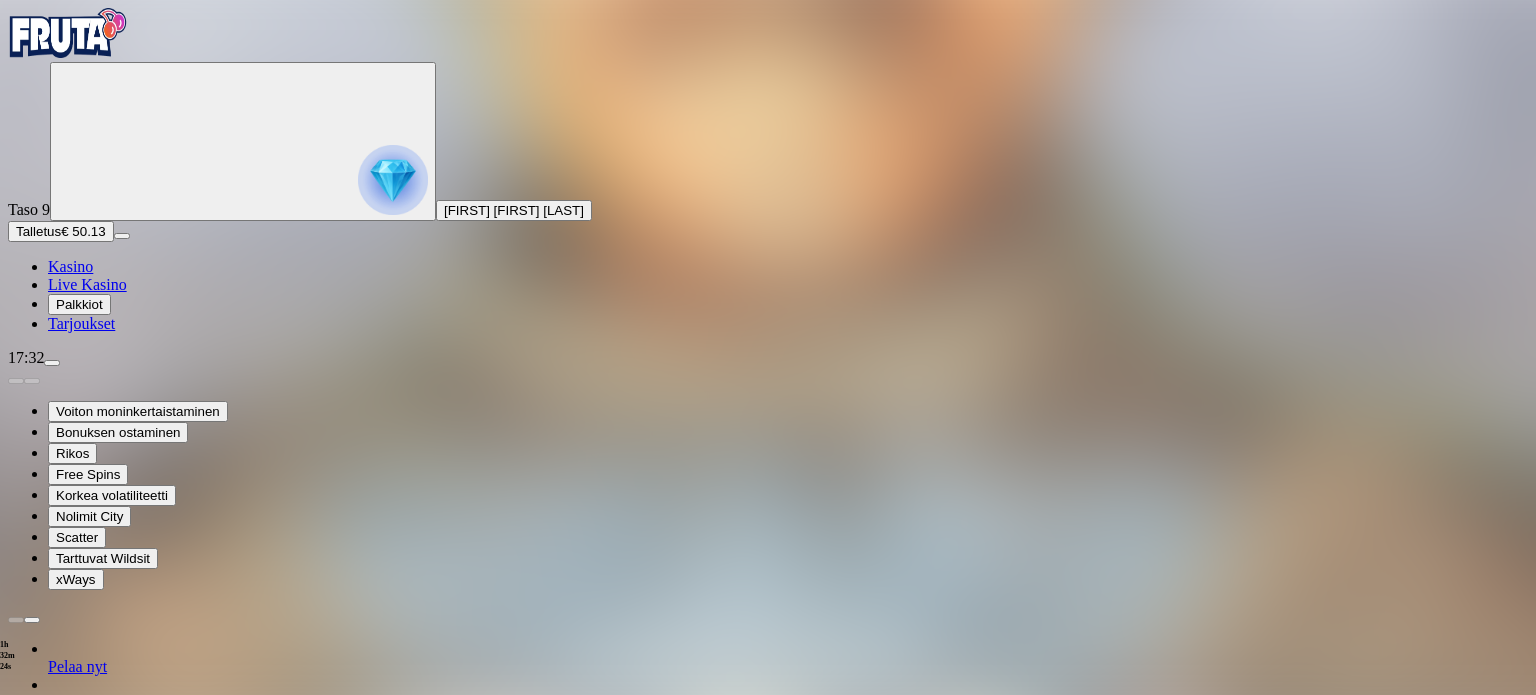 click at bounding box center (16, 1210) 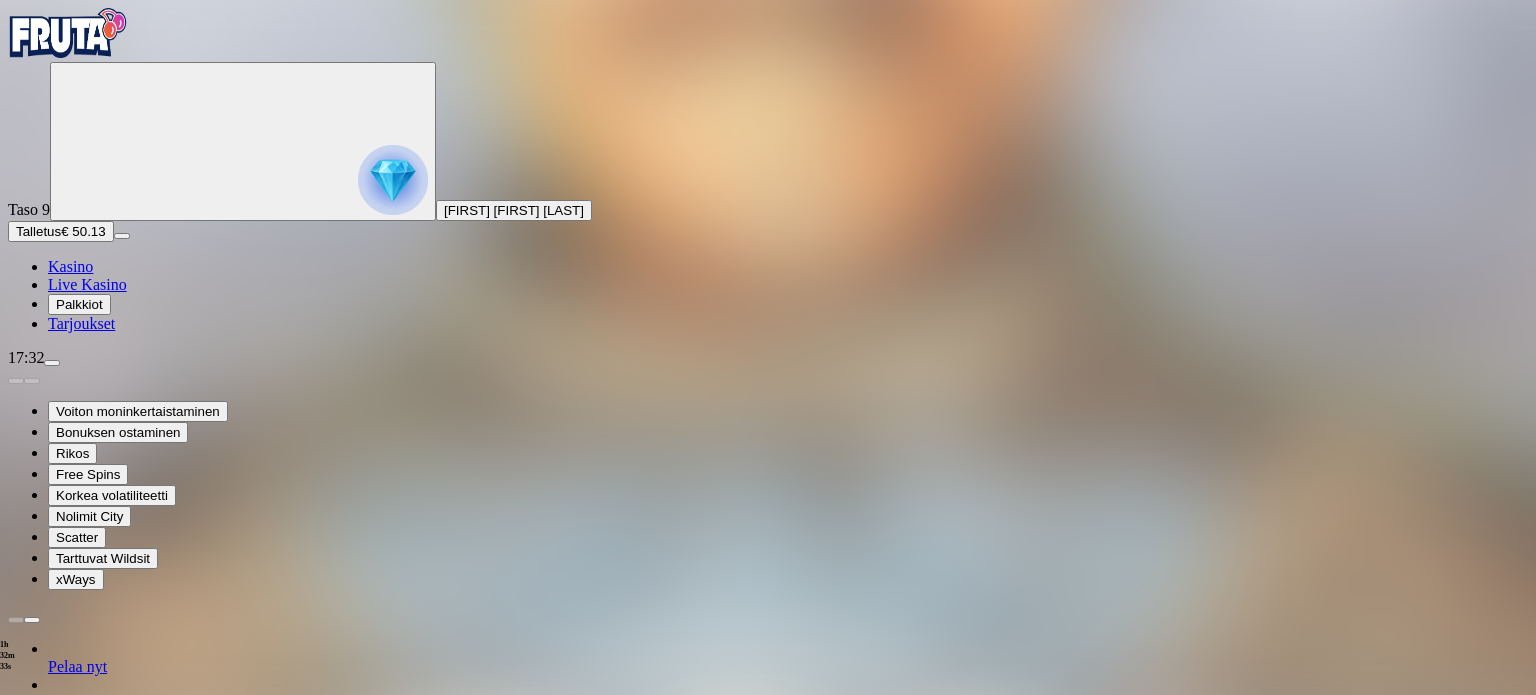click on "€ 3.96" at bounding box center (130, 1478) 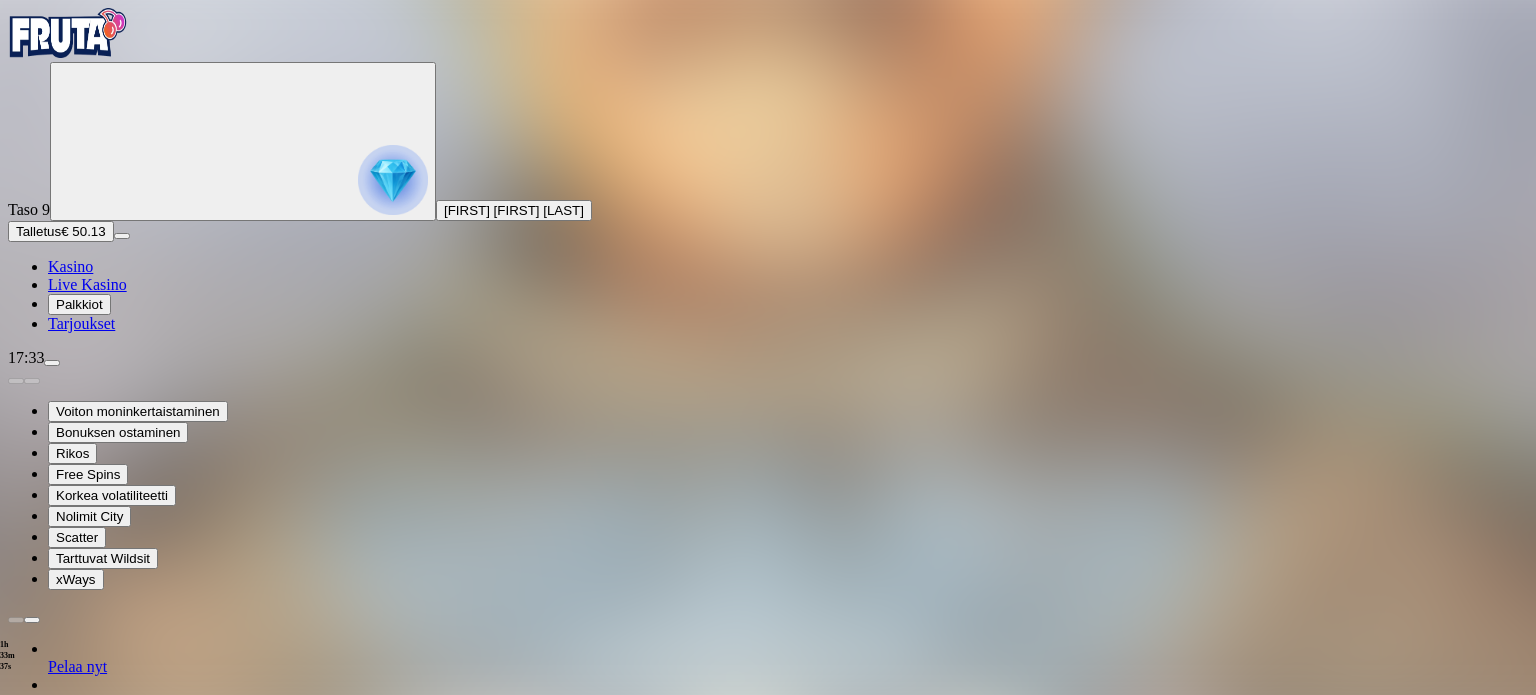 click on "Palkkiot" at bounding box center (79, 304) 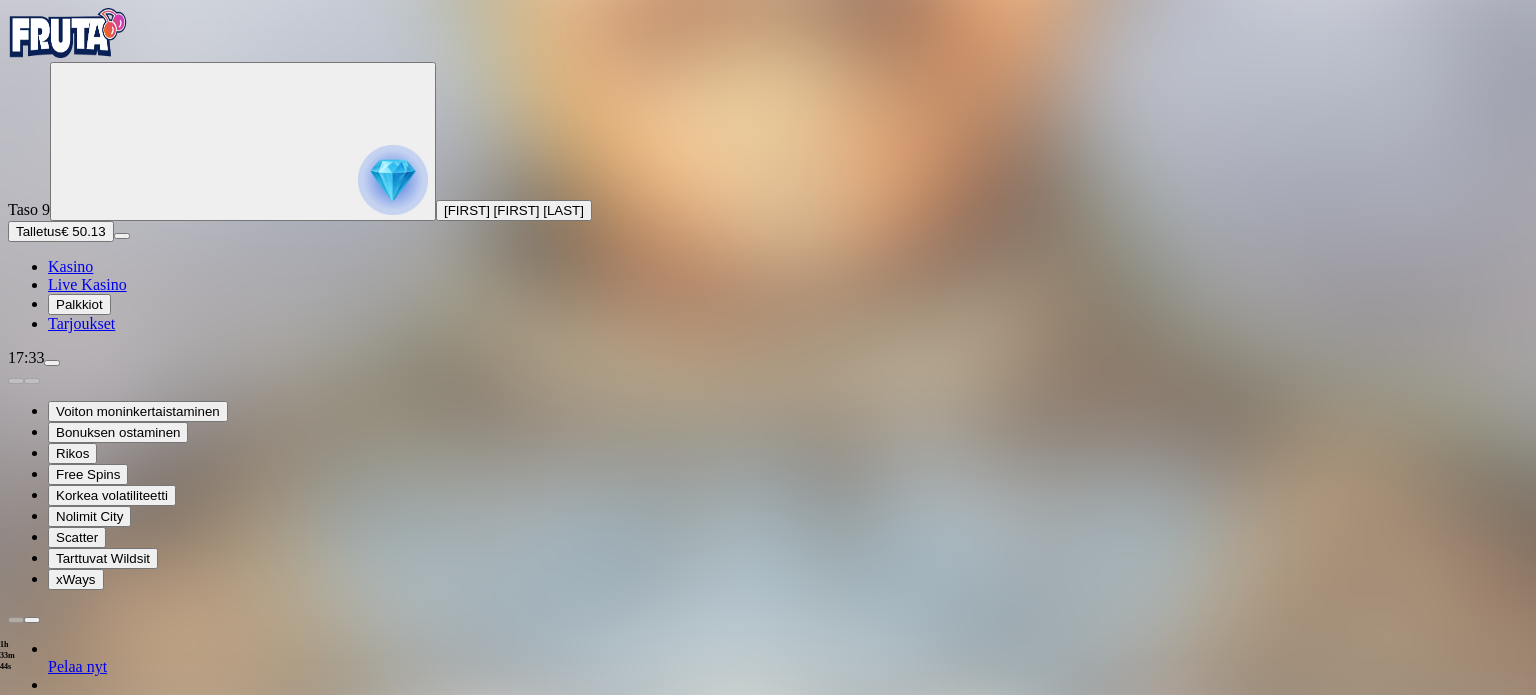 click at bounding box center [52, 363] 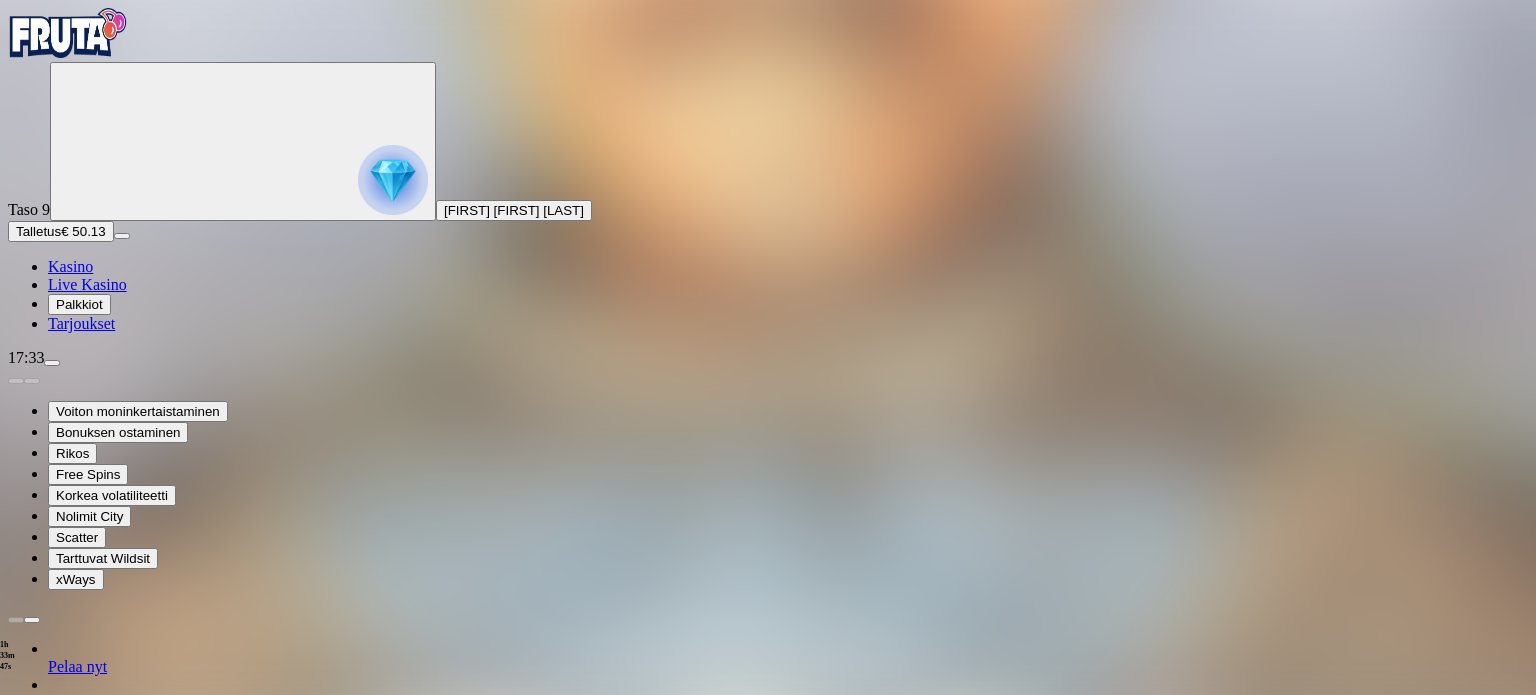 click on "Kotiutus" at bounding box center (40, 1441) 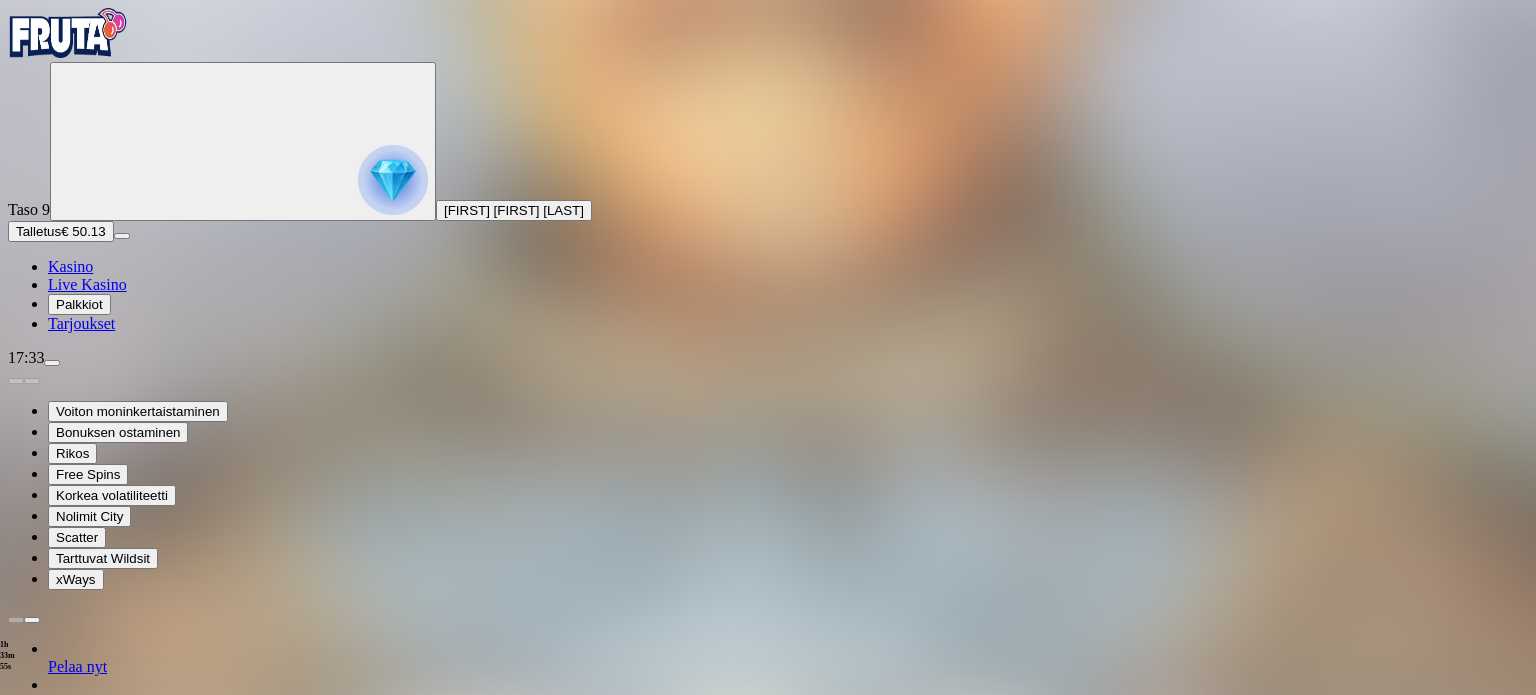 click at bounding box center [79, 1354] 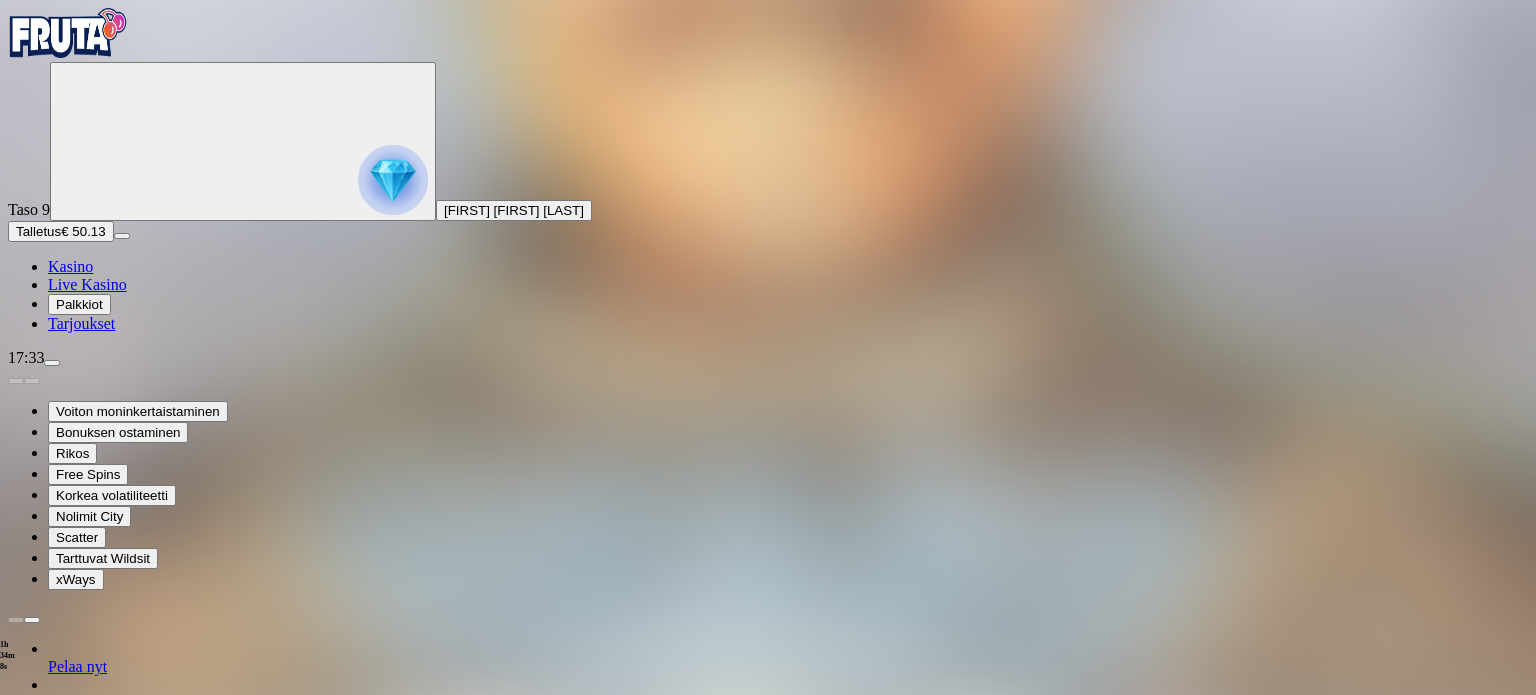type on "**" 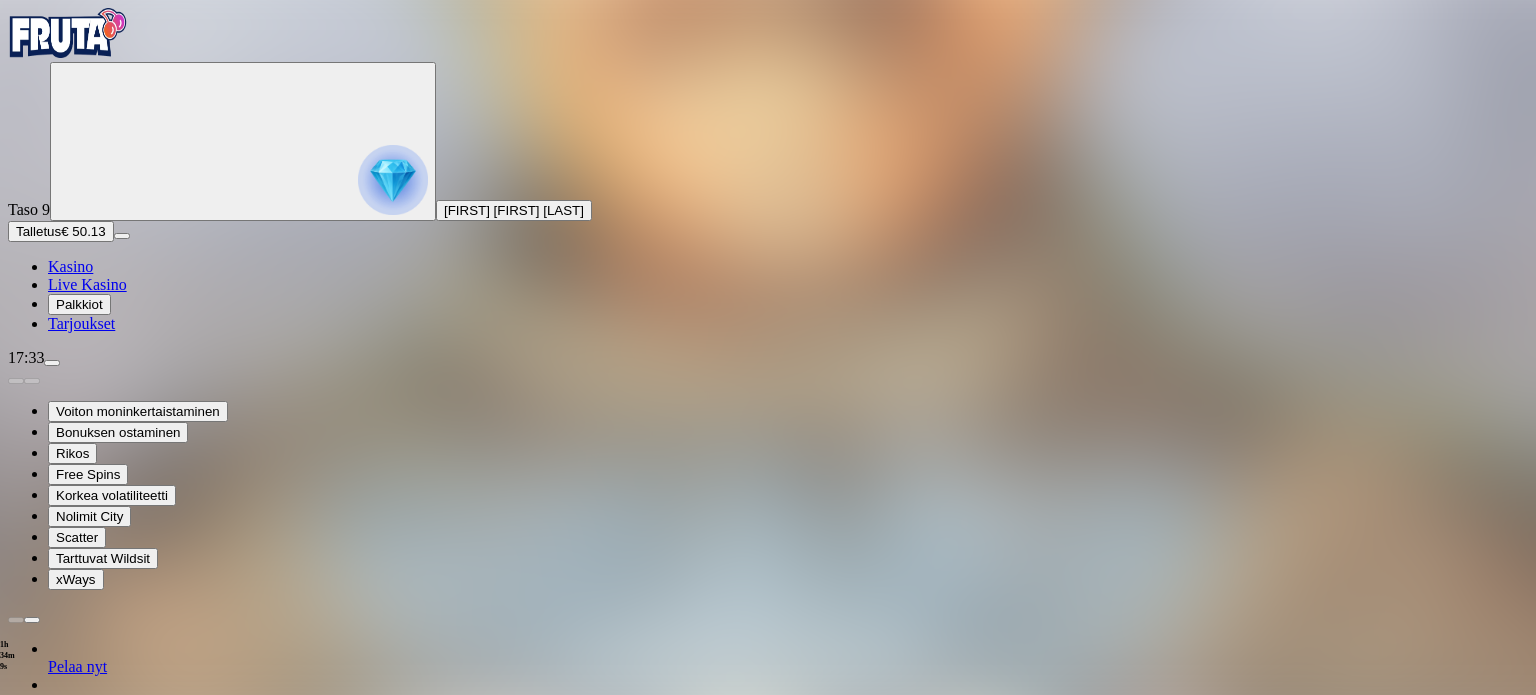 type 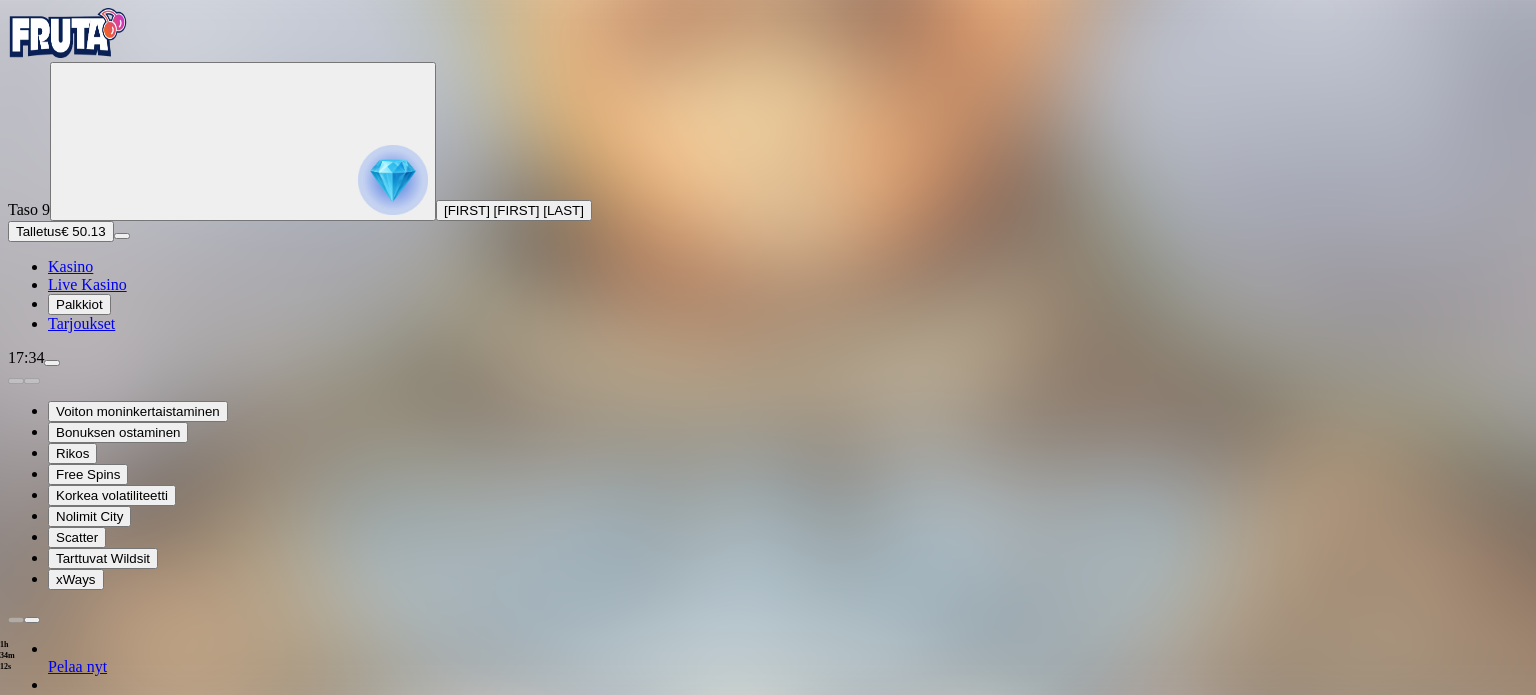 click at bounding box center [16, 1295] 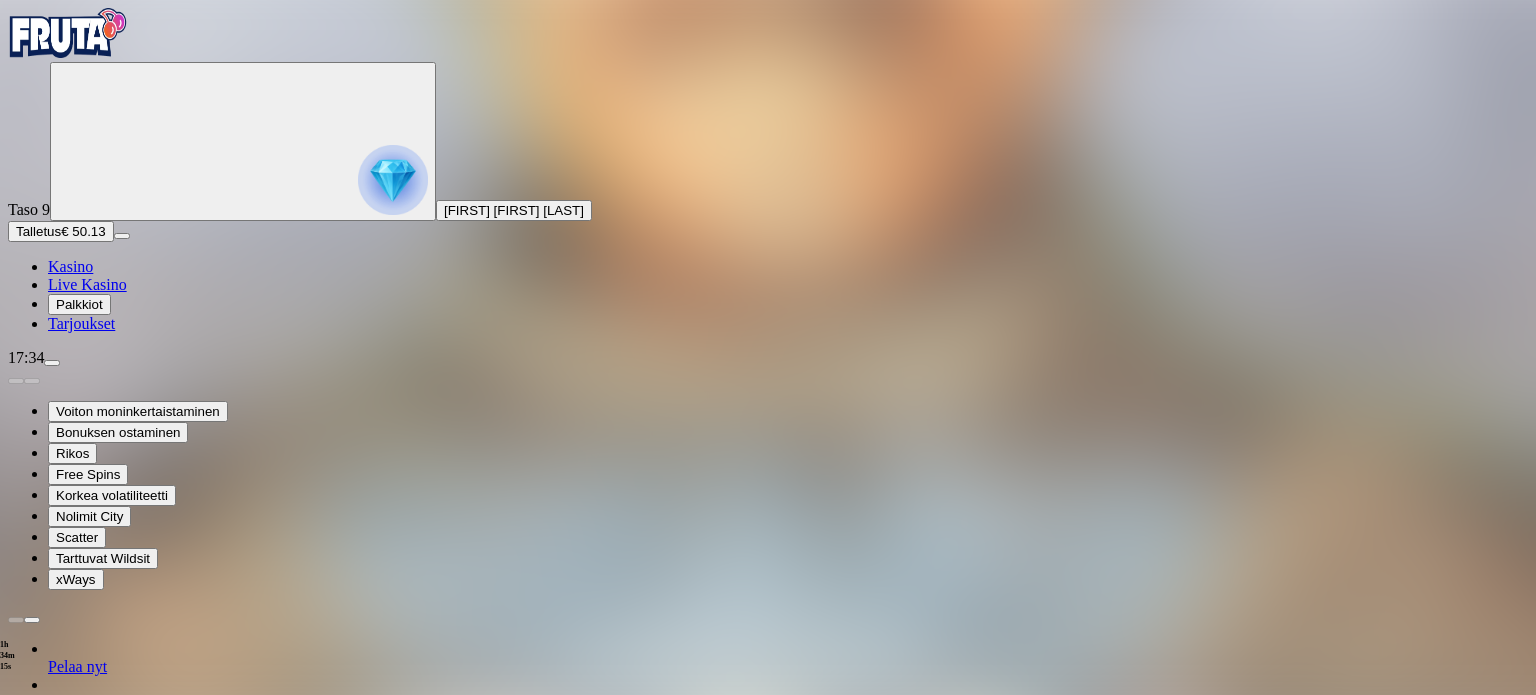 click at bounding box center [52, 363] 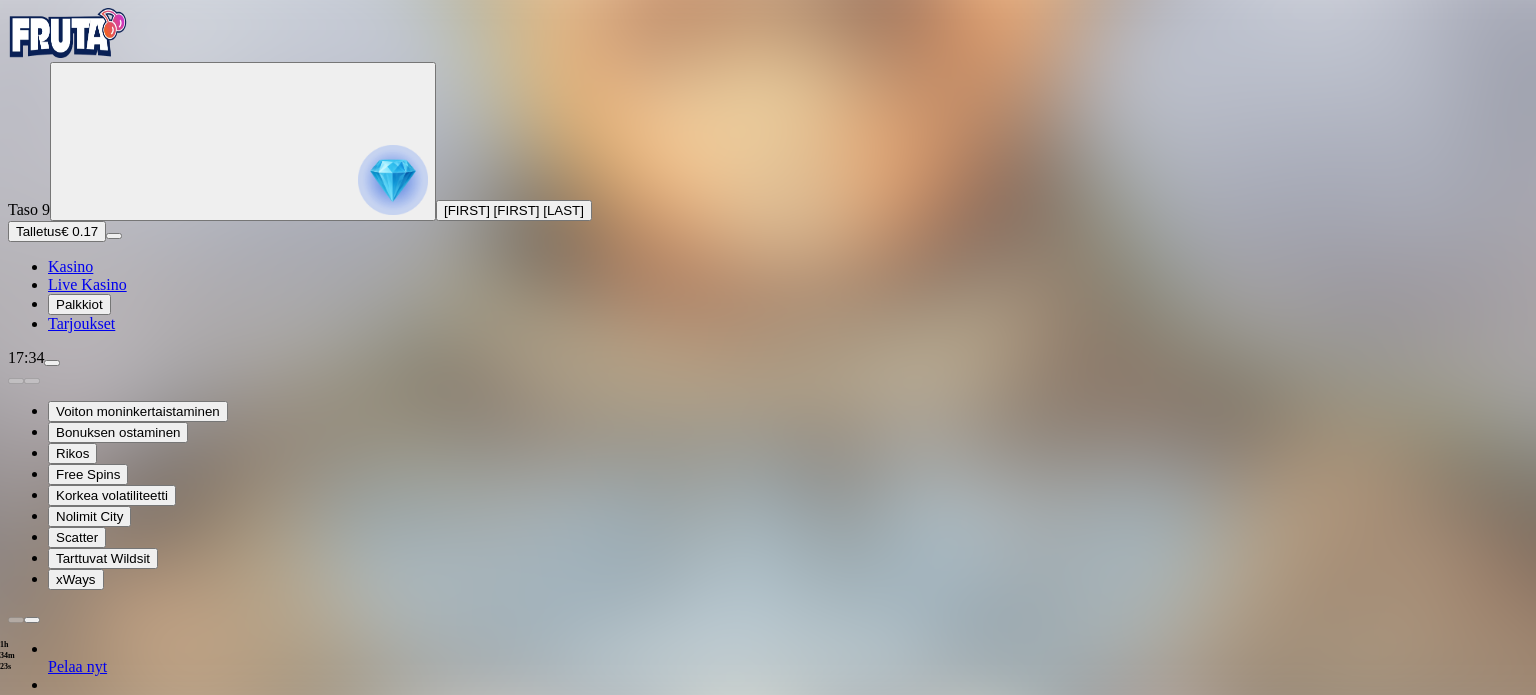 click on "Kirjaudu ulos" at bounding box center (54, 1683) 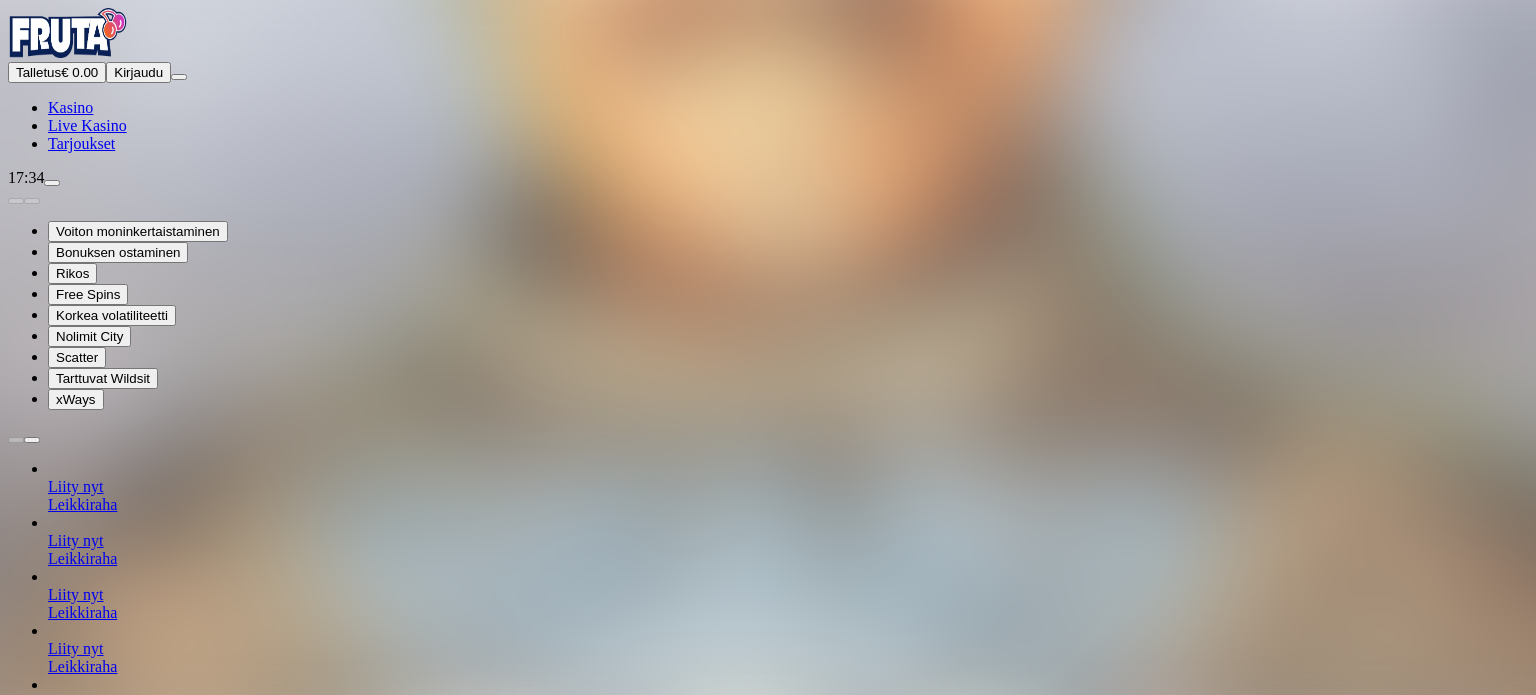 click at bounding box center [16, 1500] 